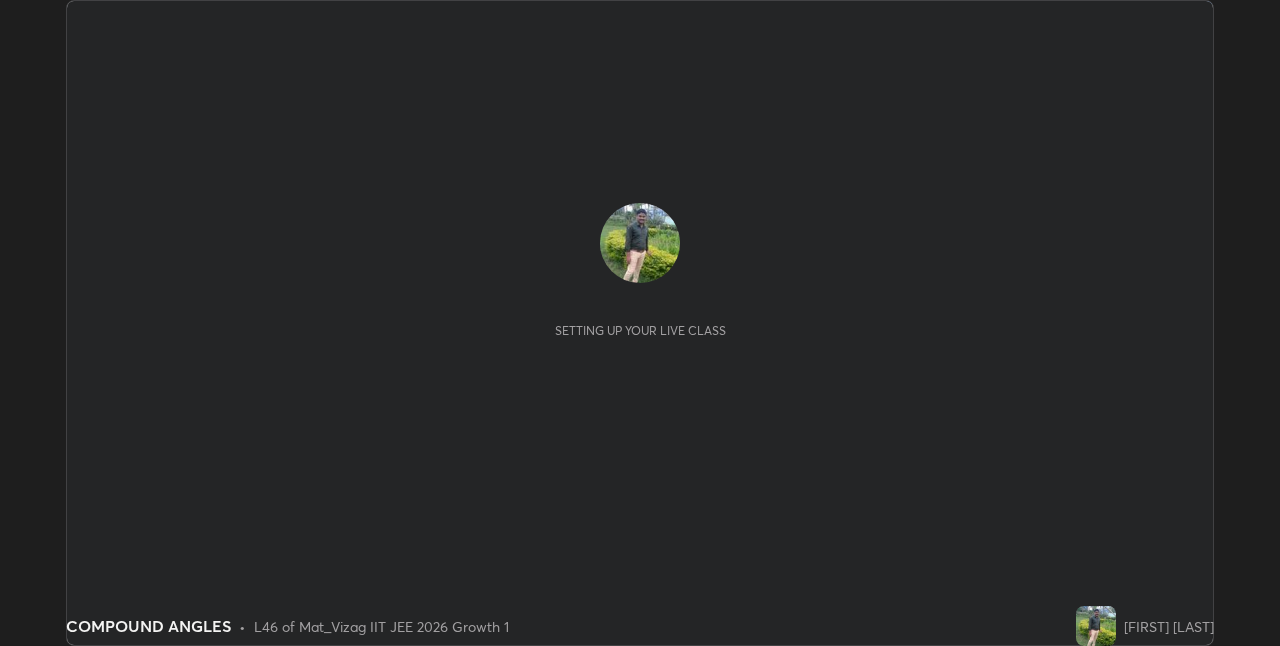 scroll, scrollTop: 0, scrollLeft: 0, axis: both 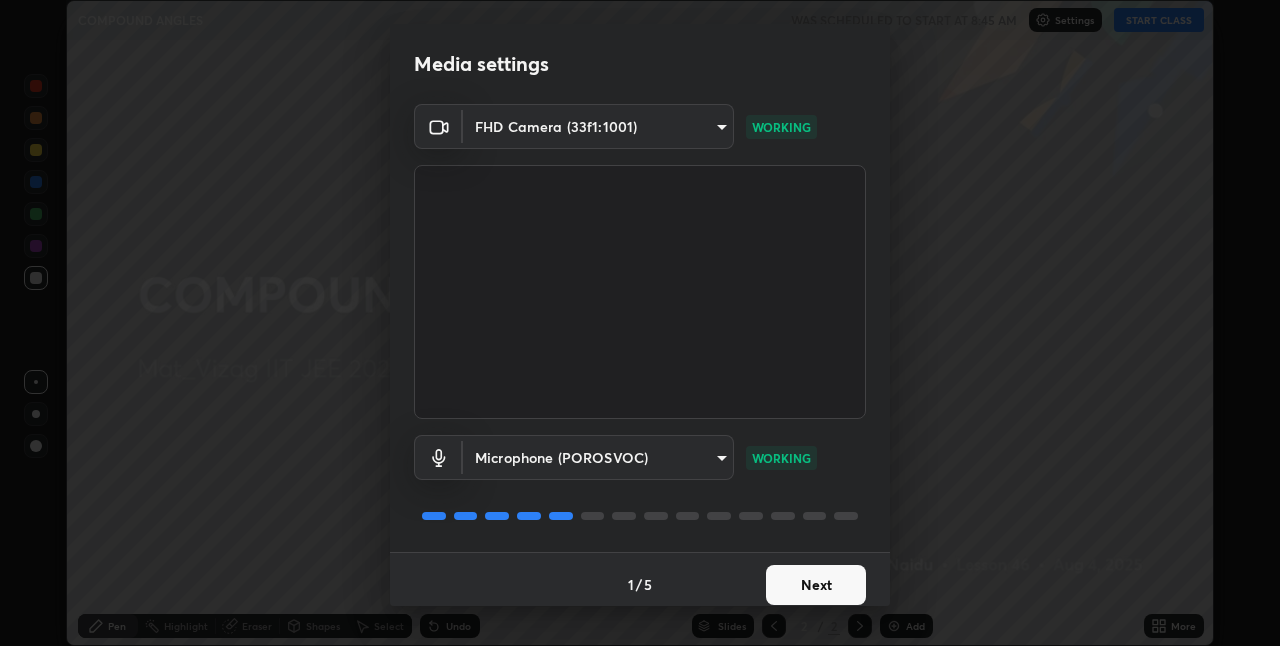 click on "Next" at bounding box center [816, 585] 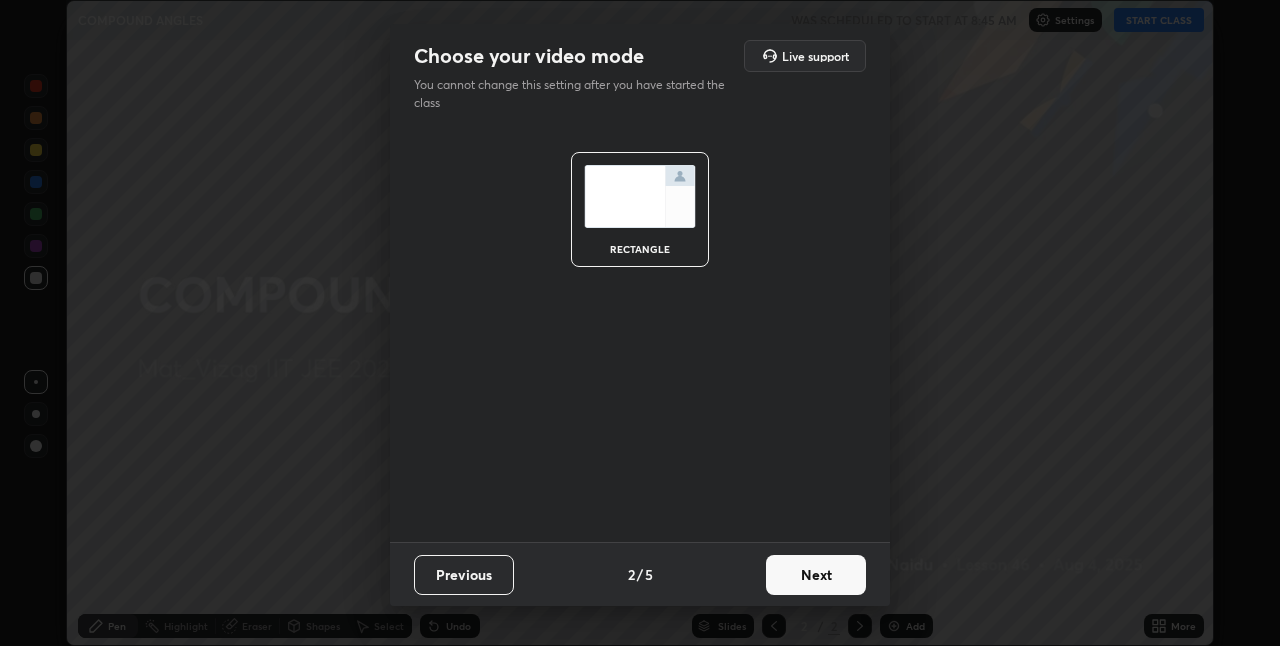 click on "Next" at bounding box center (816, 575) 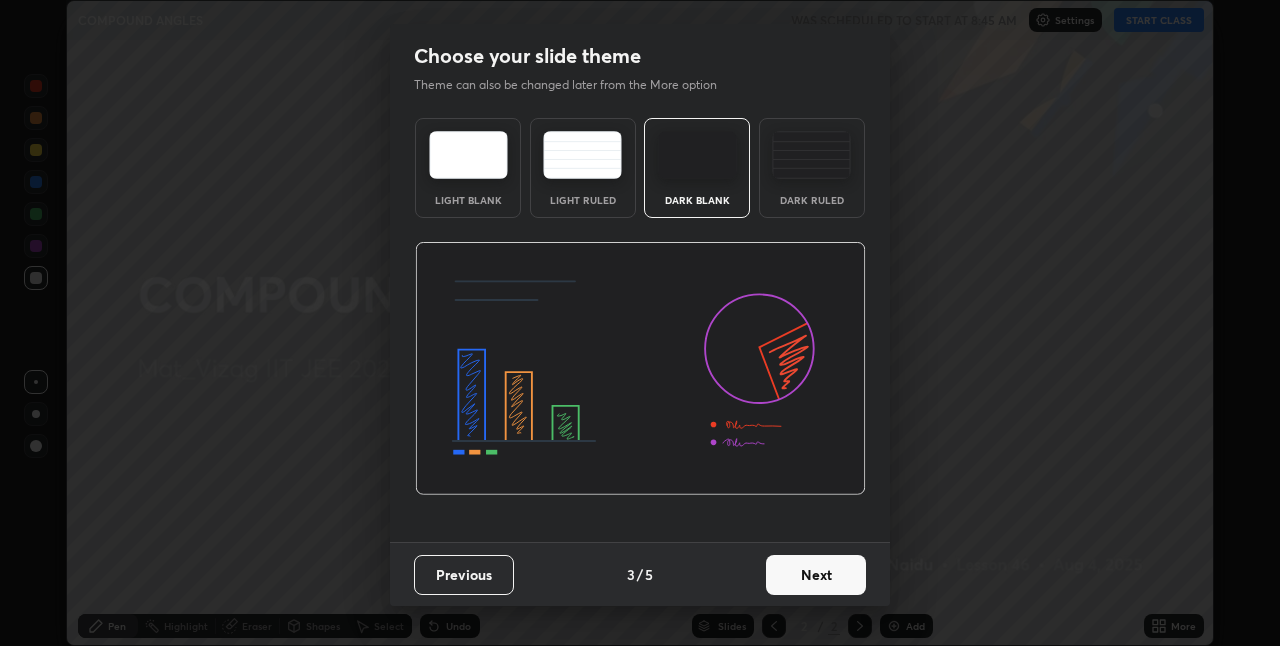click on "Next" at bounding box center (816, 575) 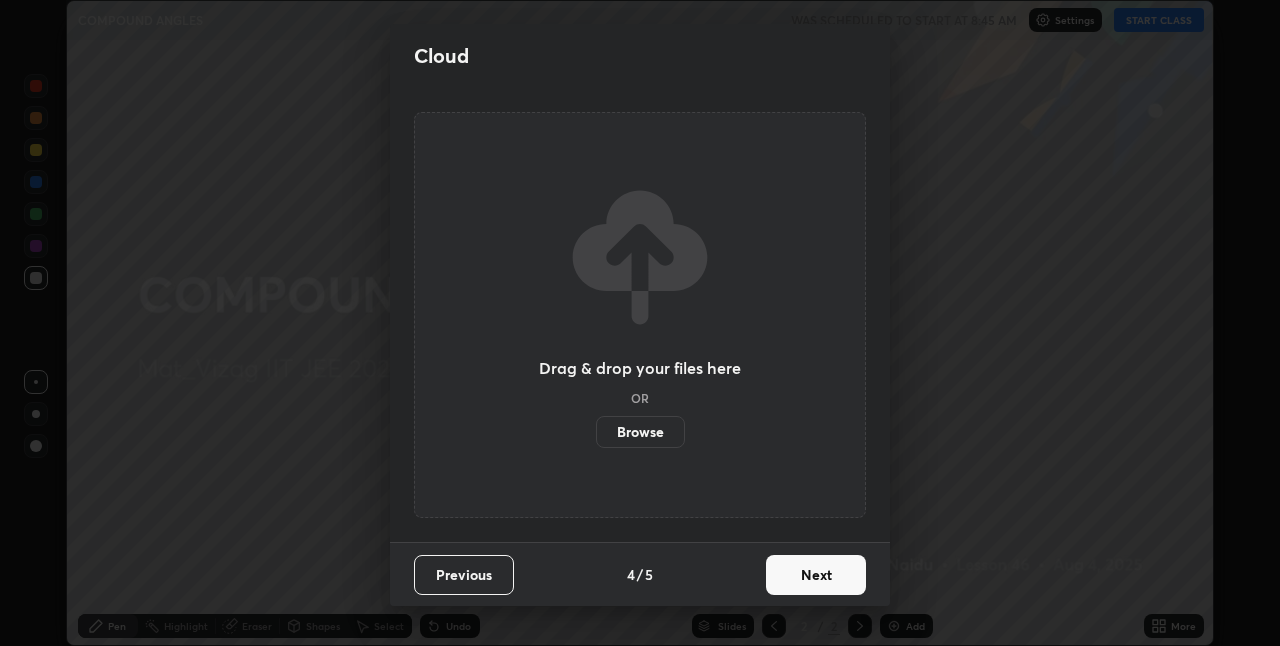 click on "Next" at bounding box center (816, 575) 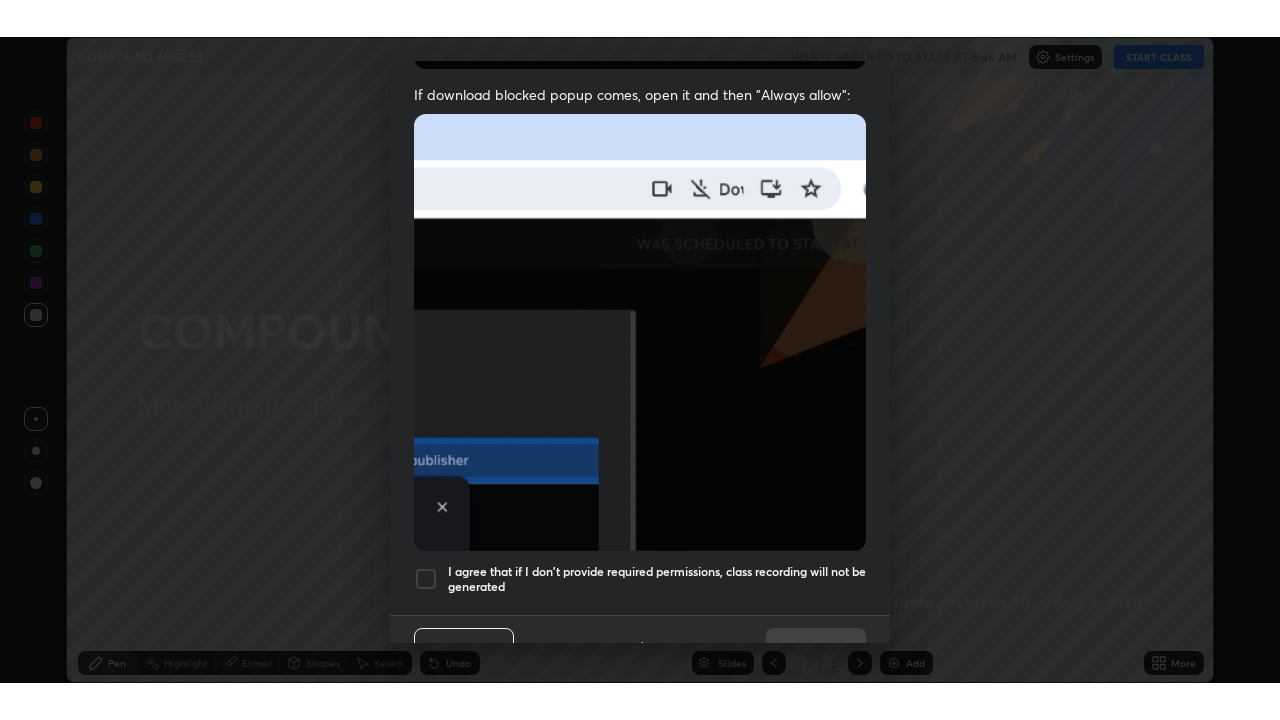 scroll, scrollTop: 405, scrollLeft: 0, axis: vertical 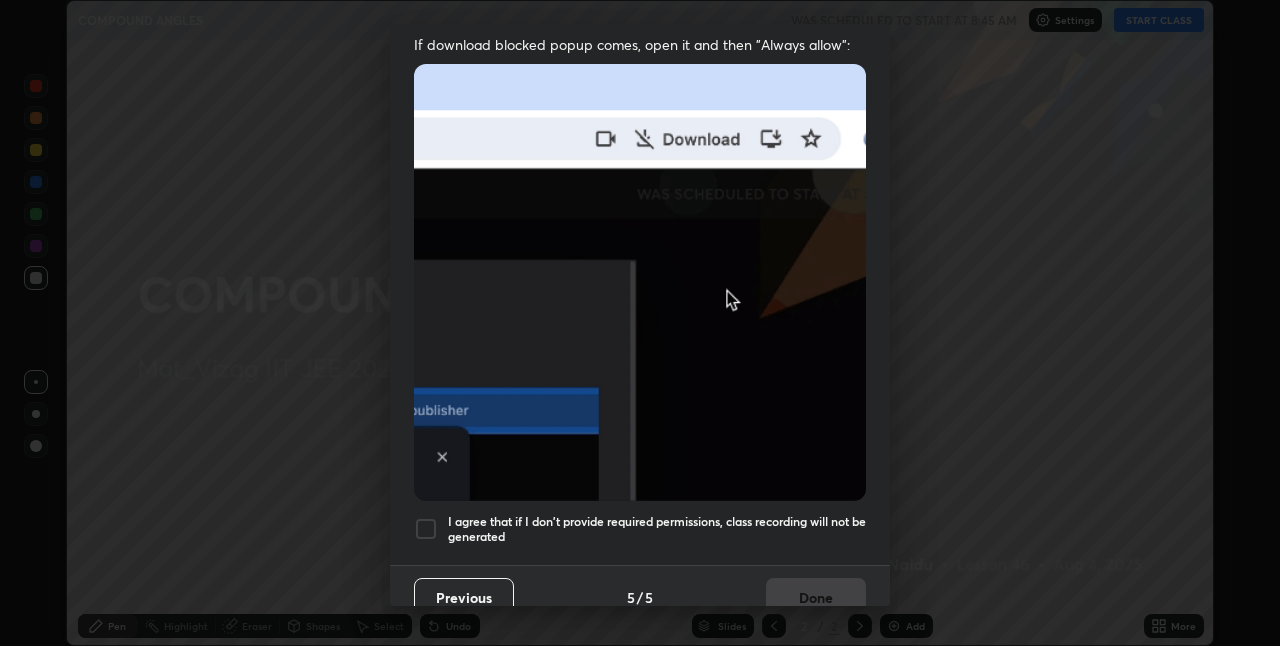 click at bounding box center (426, 529) 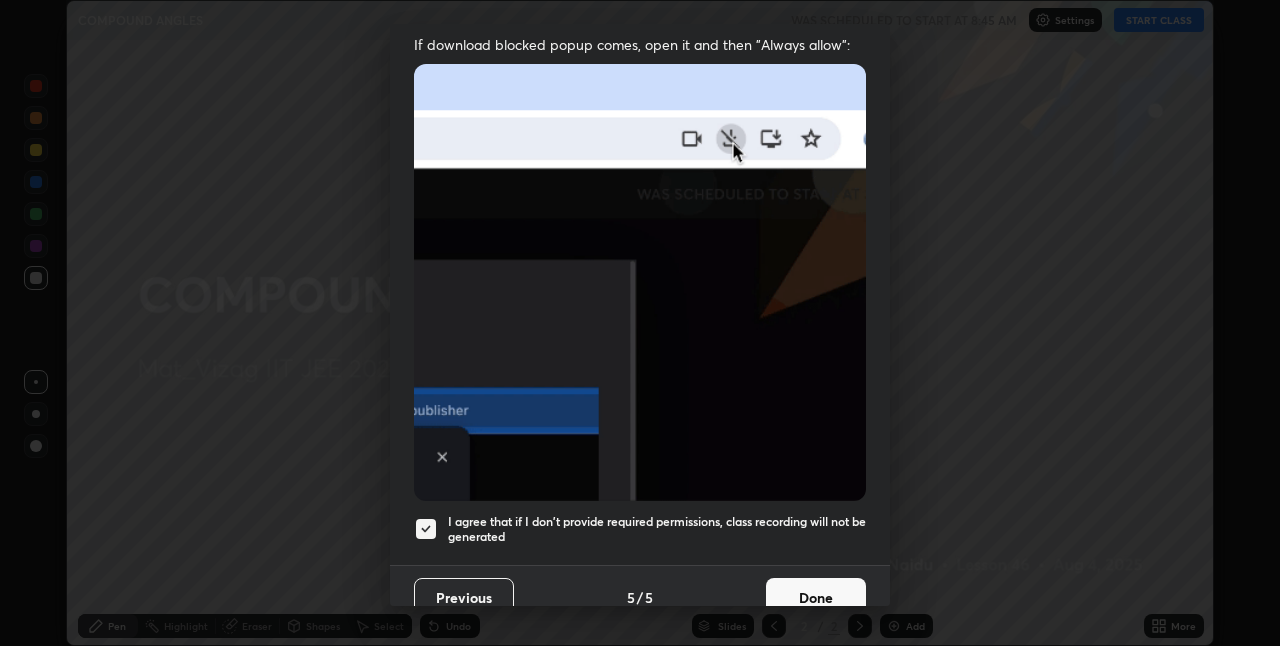 click on "Done" at bounding box center [816, 598] 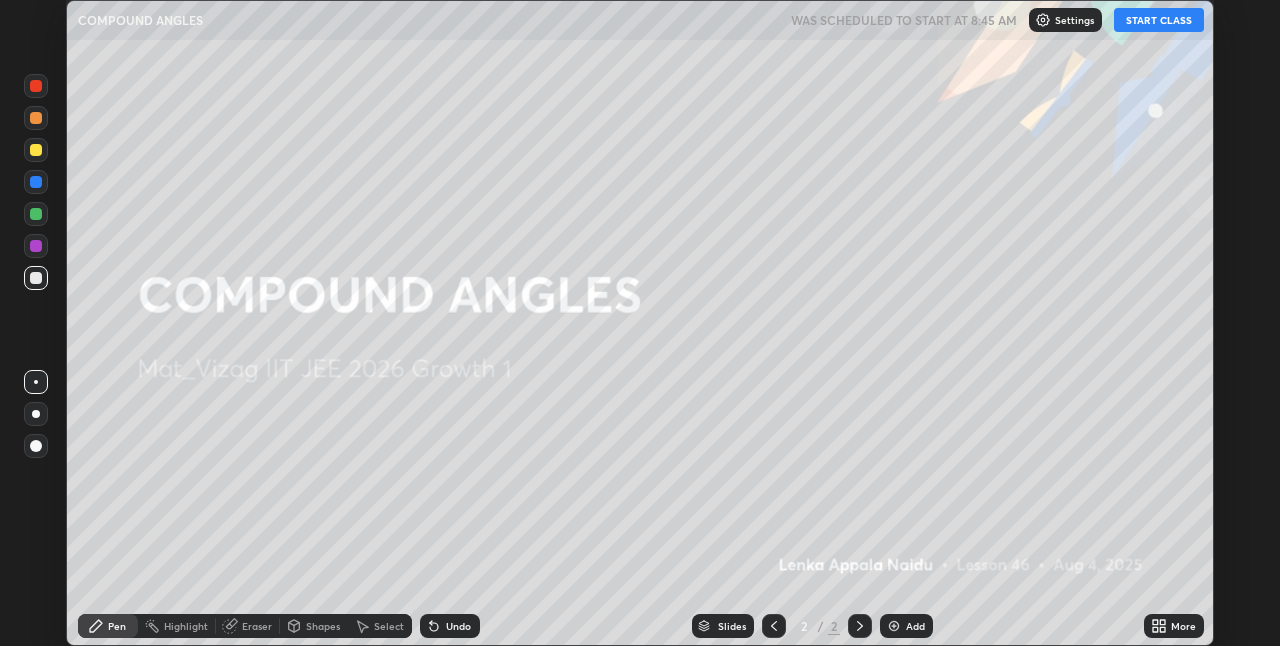 click 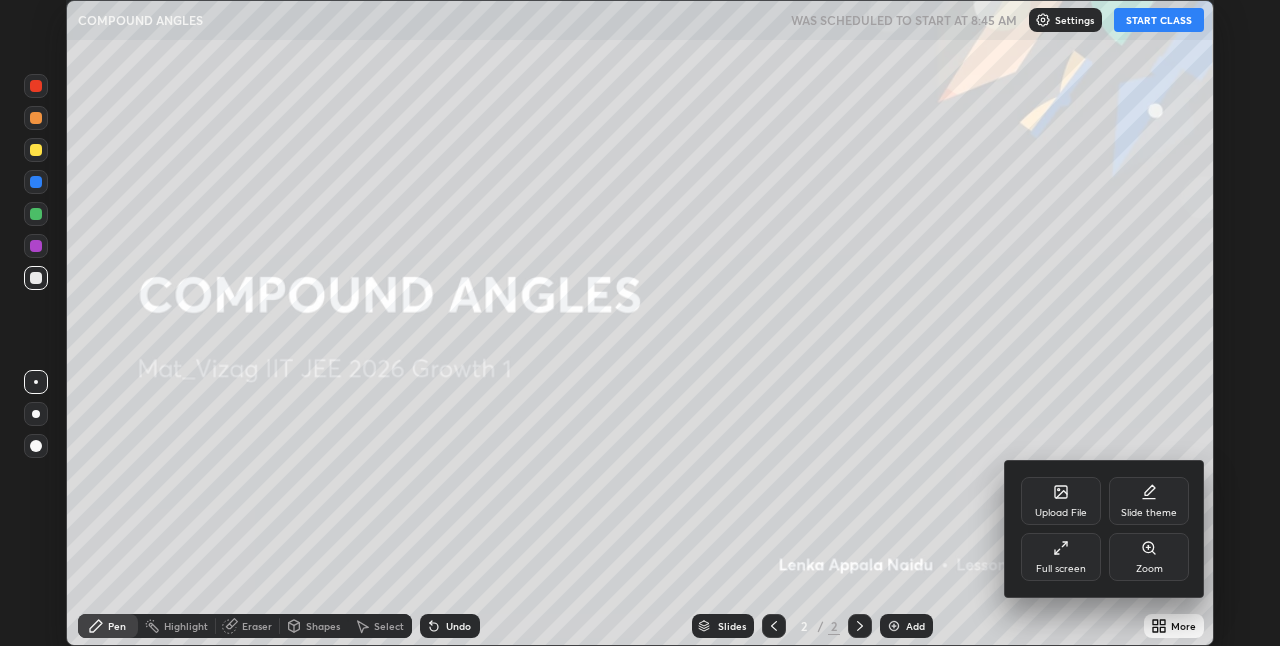 click 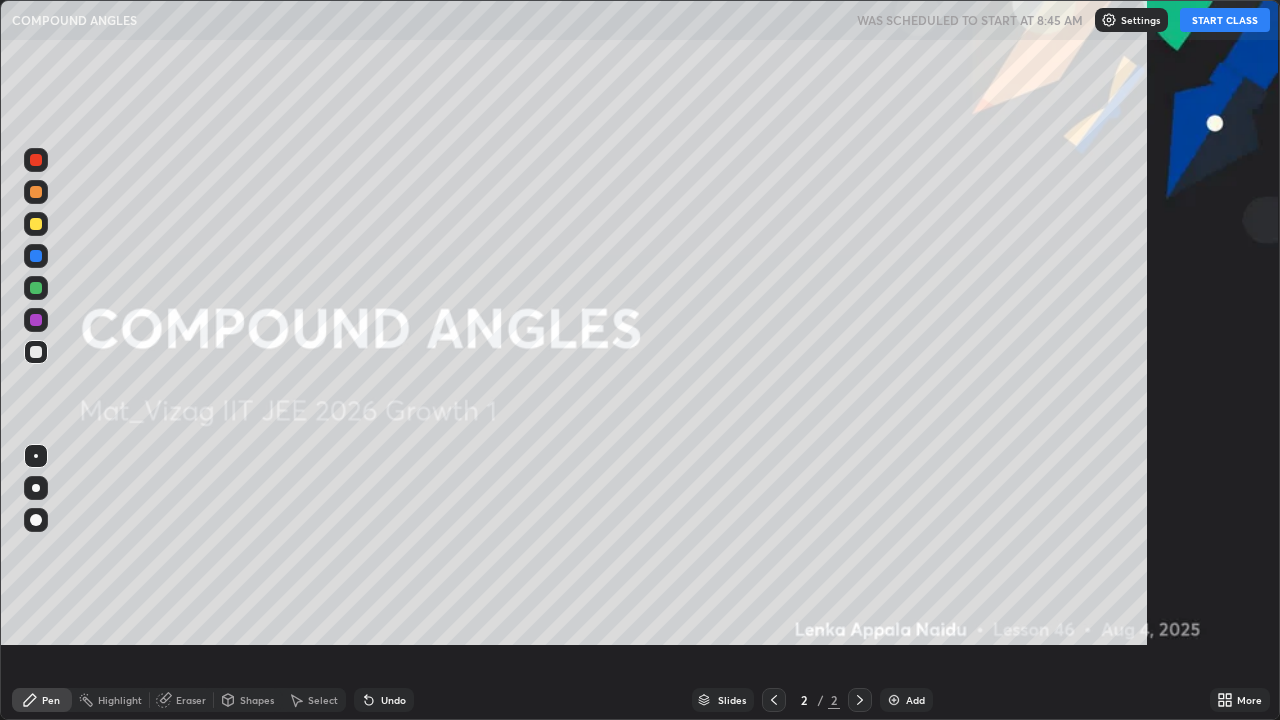 scroll, scrollTop: 99280, scrollLeft: 98720, axis: both 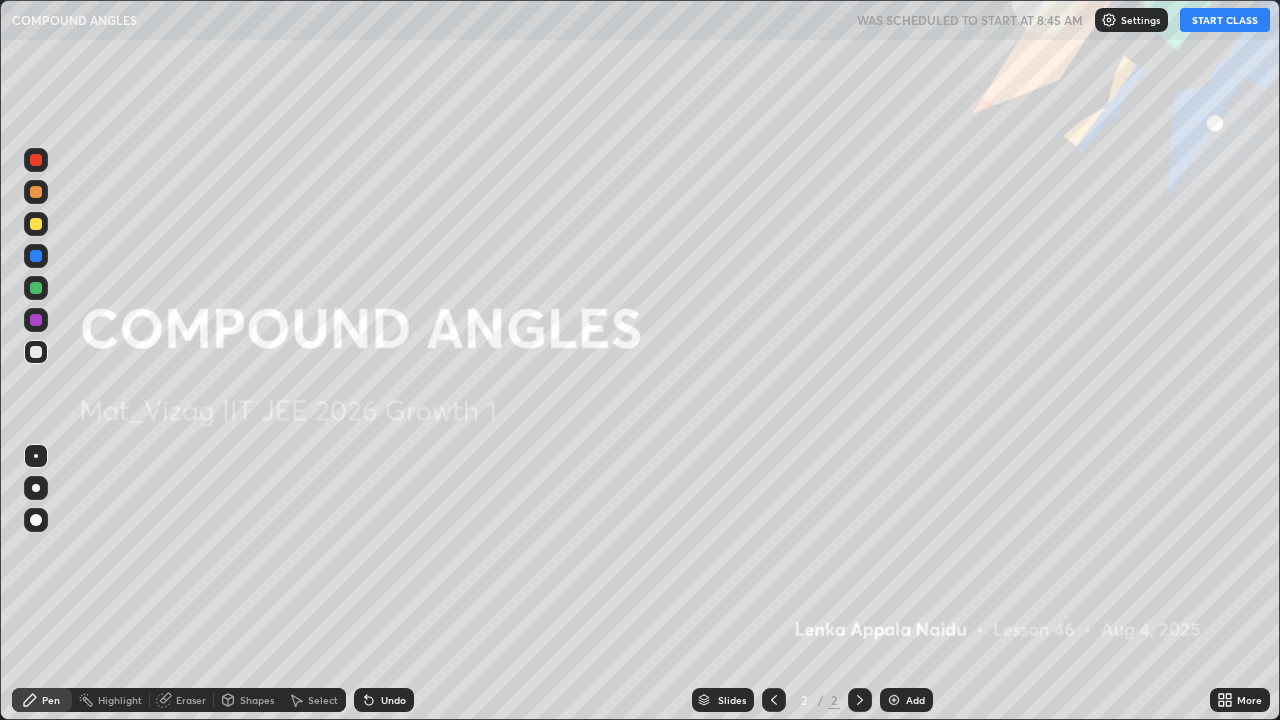 click on "START CLASS" at bounding box center (1225, 20) 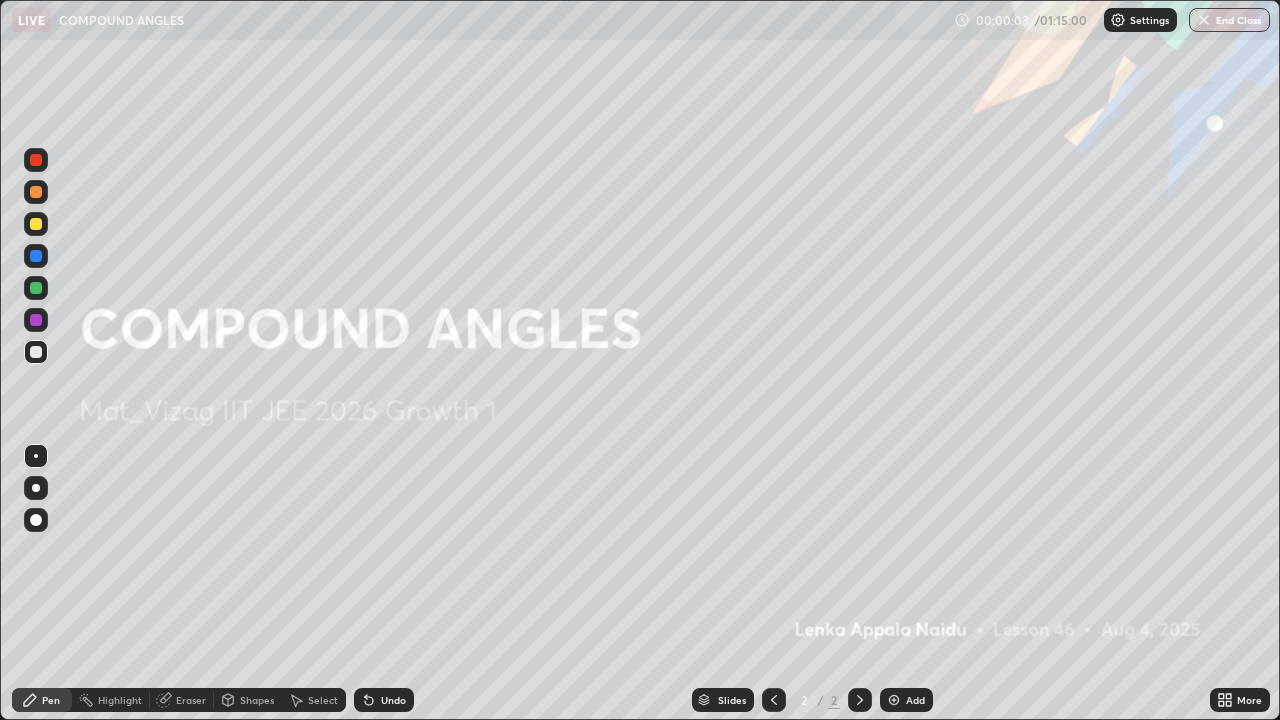 click at bounding box center [894, 700] 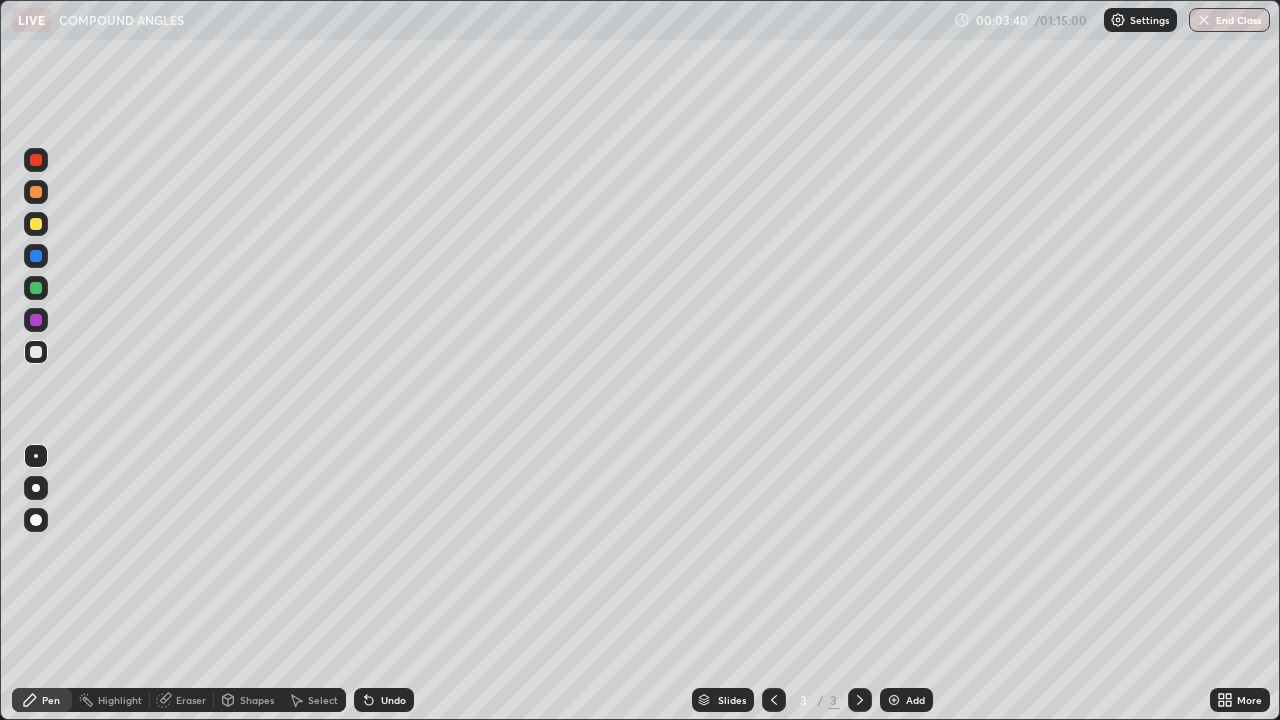 click on "Eraser" at bounding box center [191, 700] 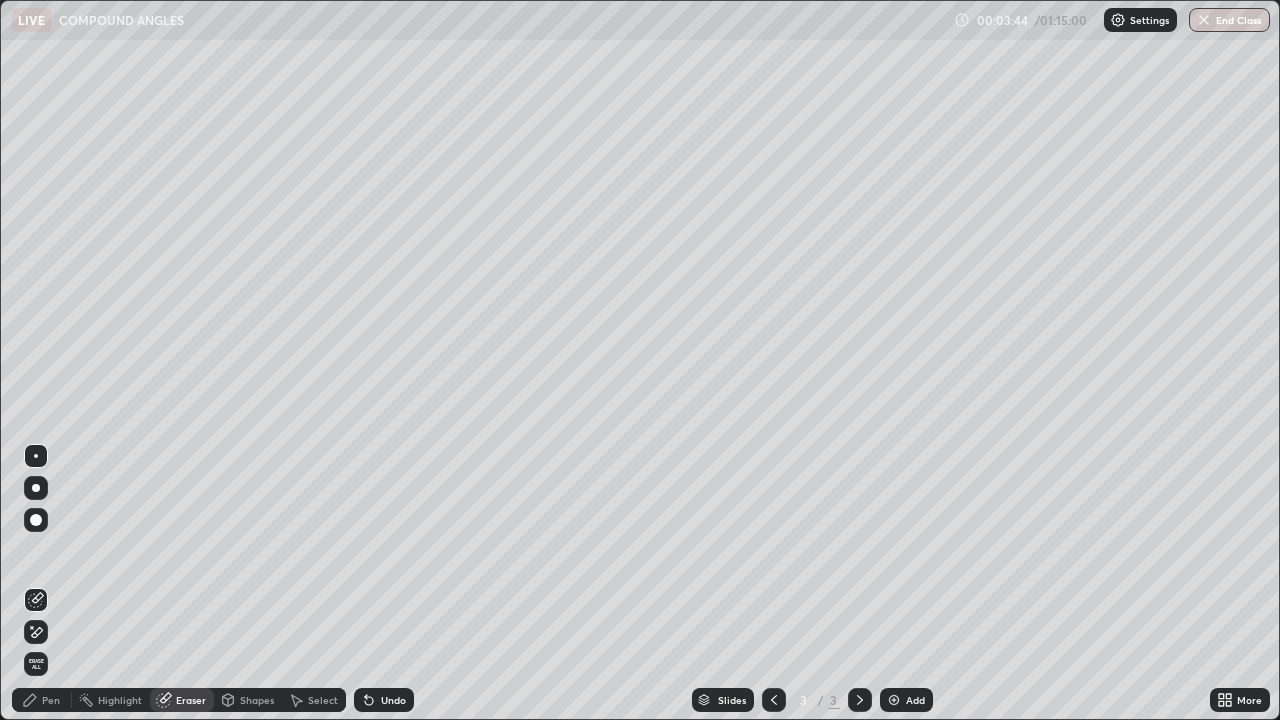 click on "Pen" at bounding box center [51, 700] 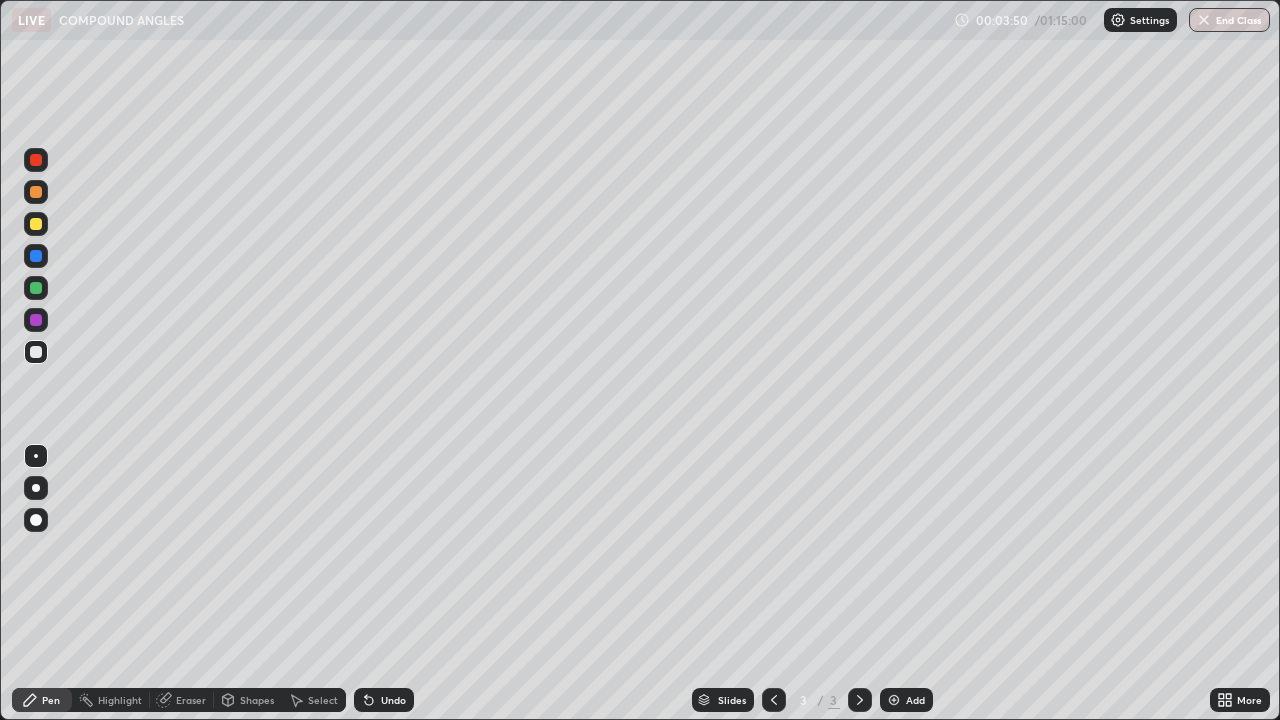 click 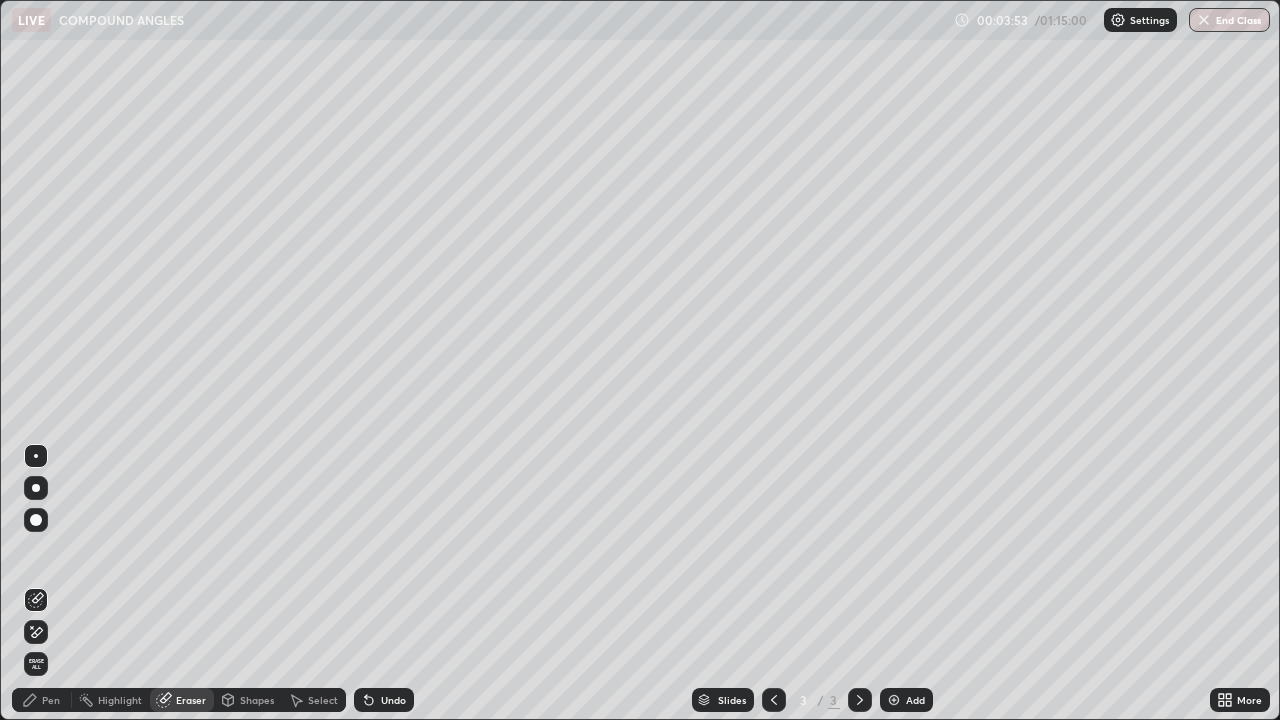 click on "Pen" at bounding box center [51, 700] 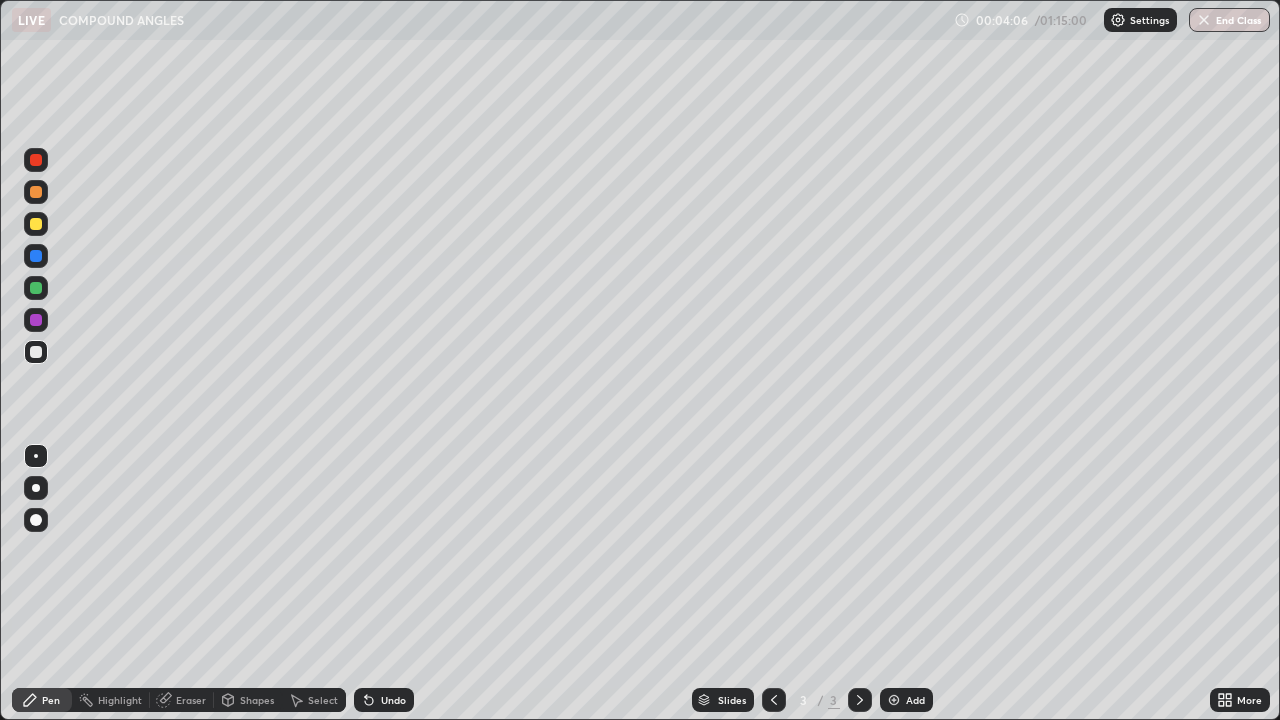 click on "Eraser" at bounding box center [191, 700] 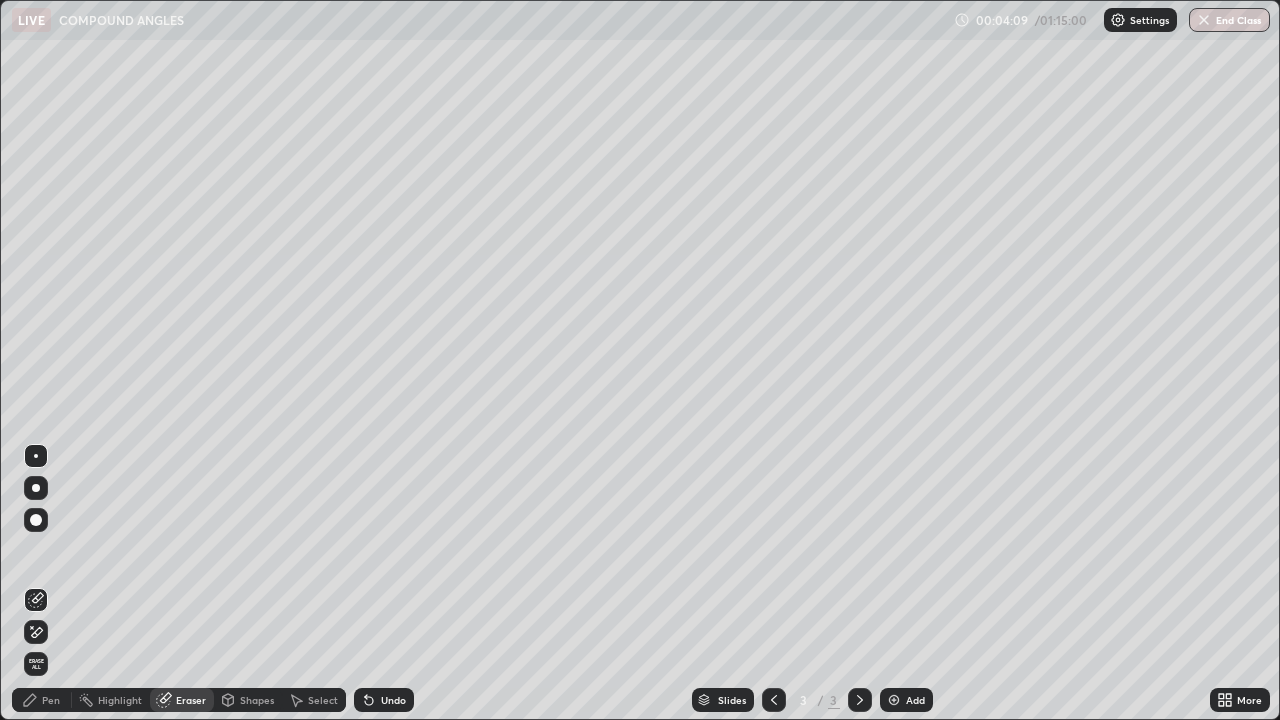 click on "Pen" at bounding box center [51, 700] 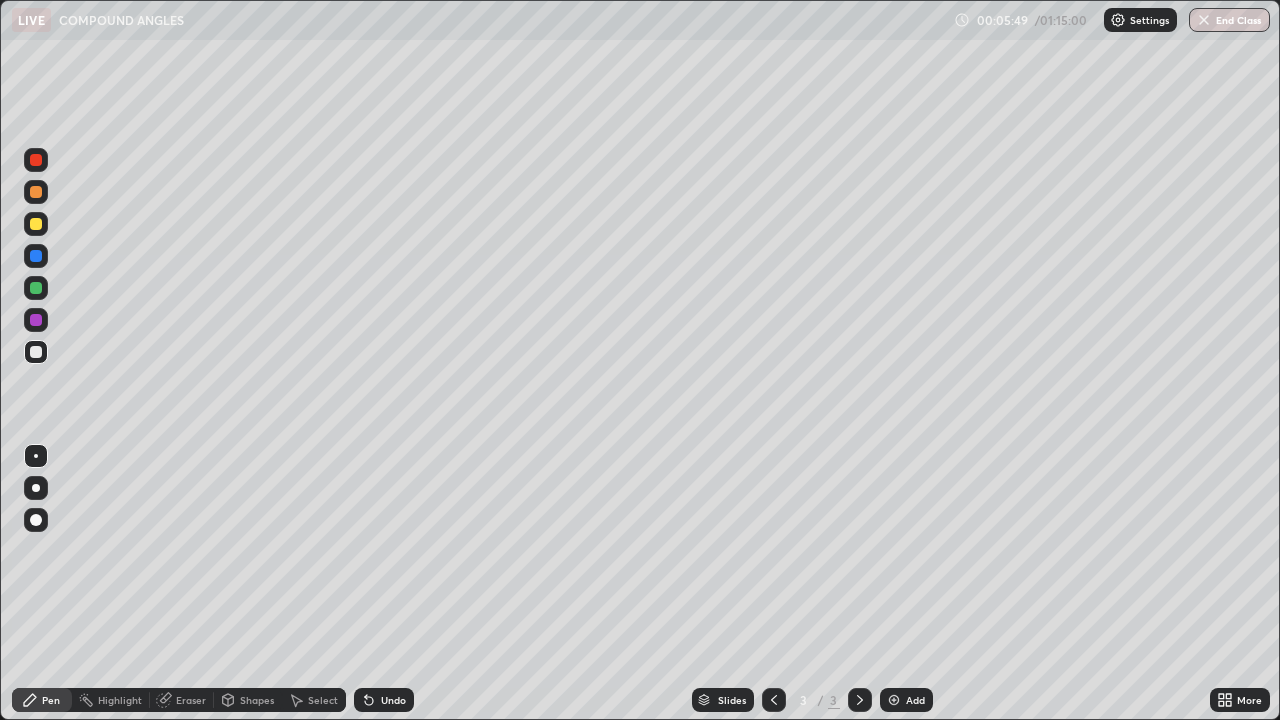 click on "Eraser" at bounding box center [191, 700] 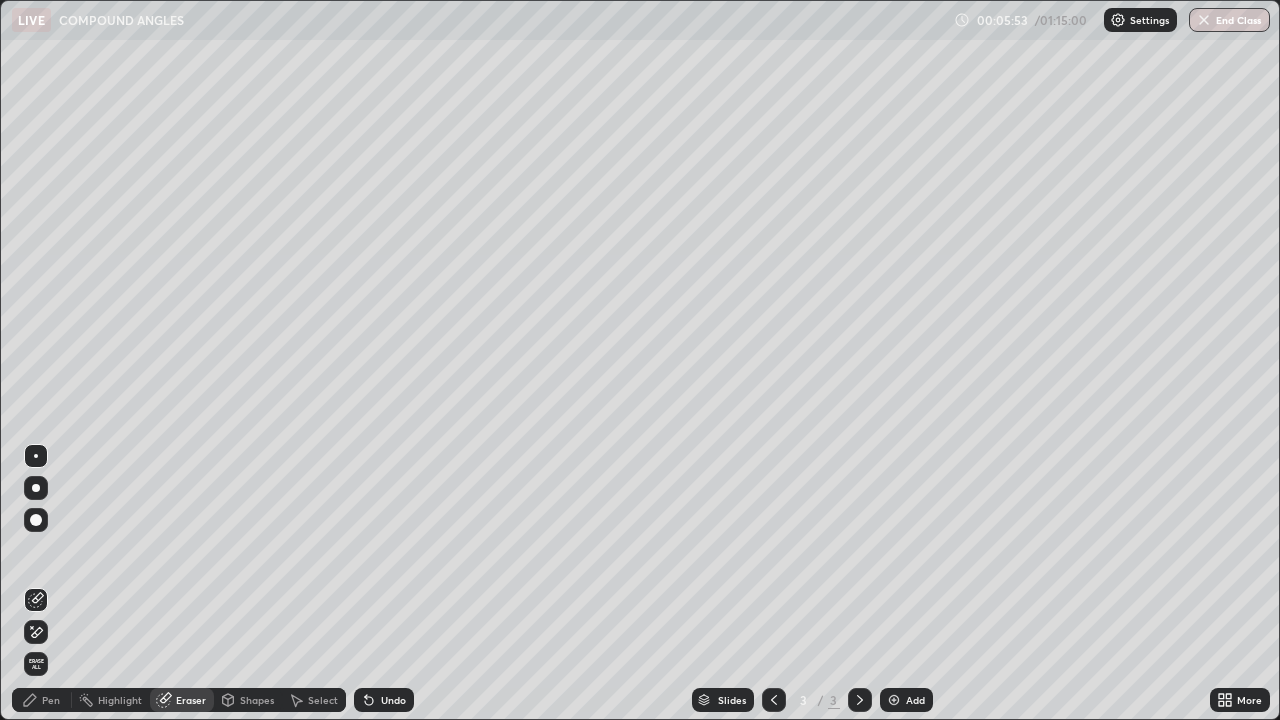 click on "Pen" at bounding box center [51, 700] 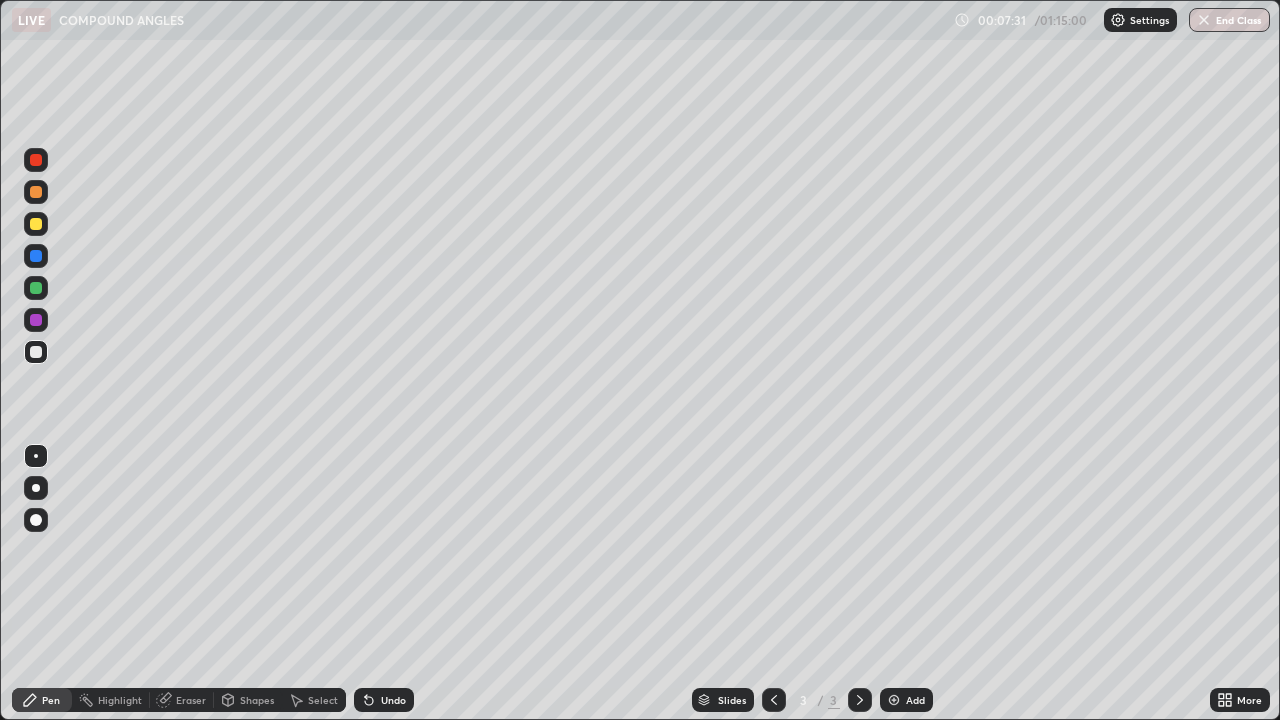 click at bounding box center [894, 700] 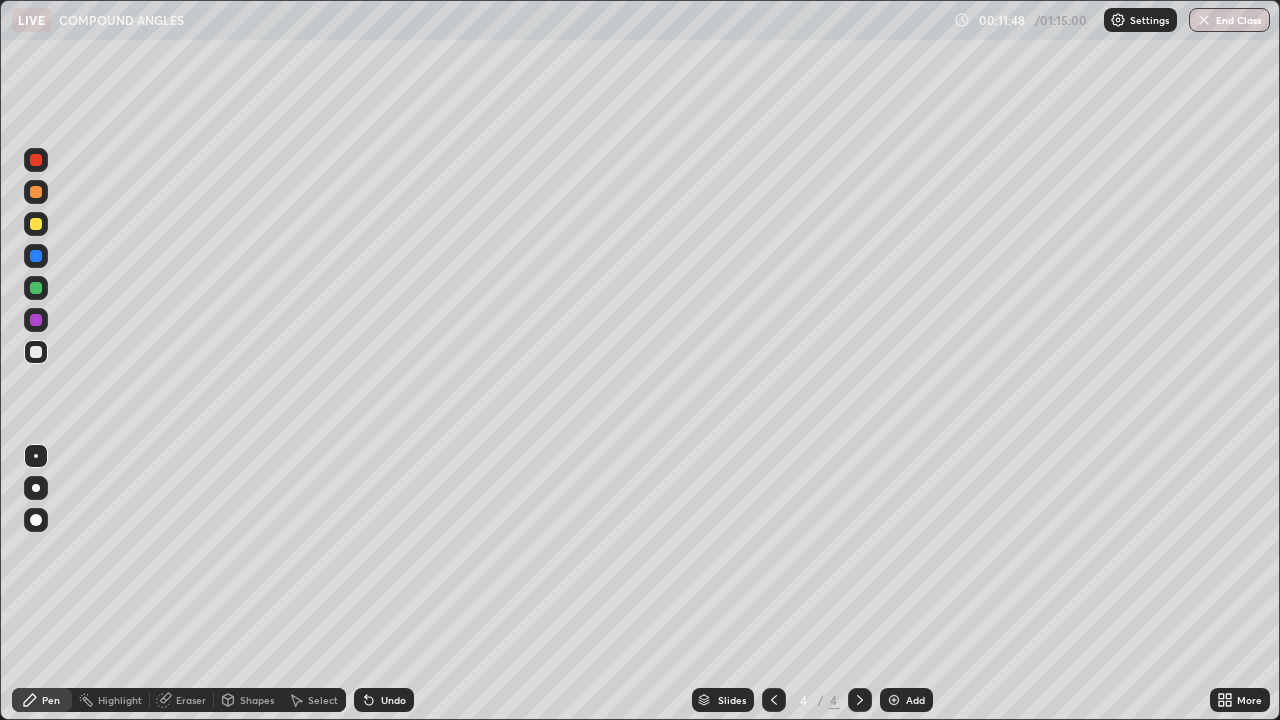 click at bounding box center [894, 700] 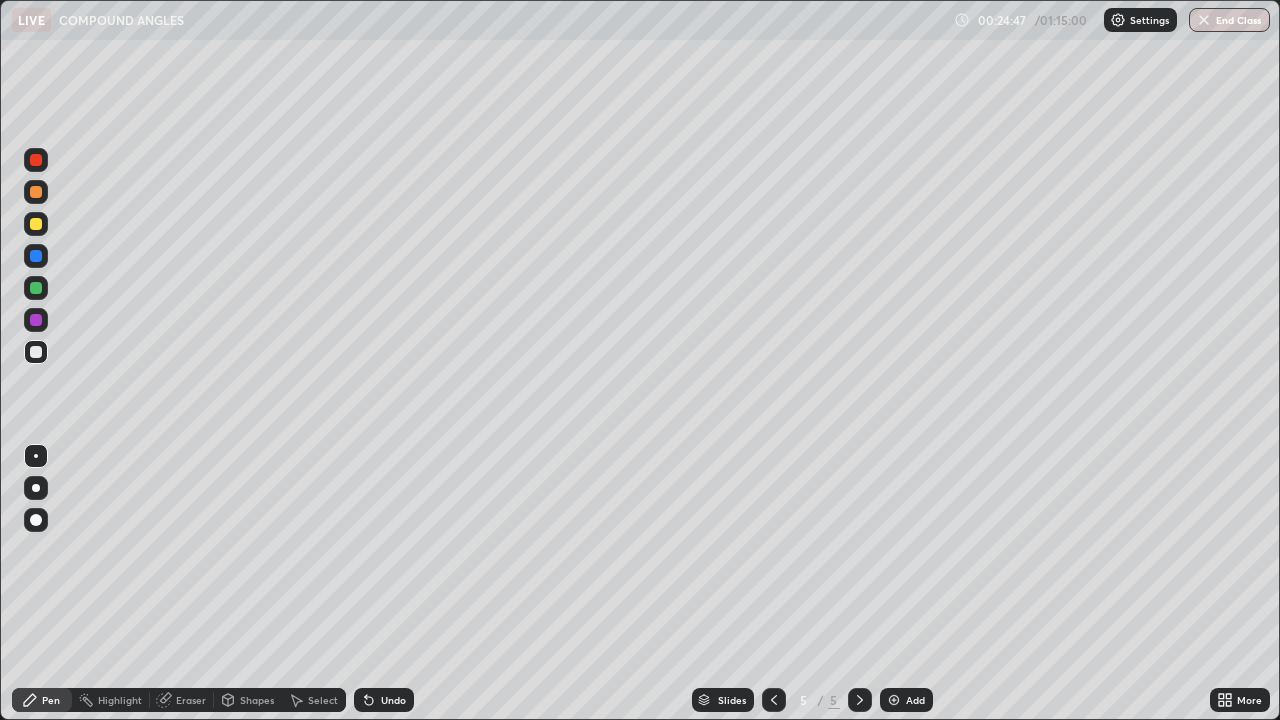click at bounding box center (894, 700) 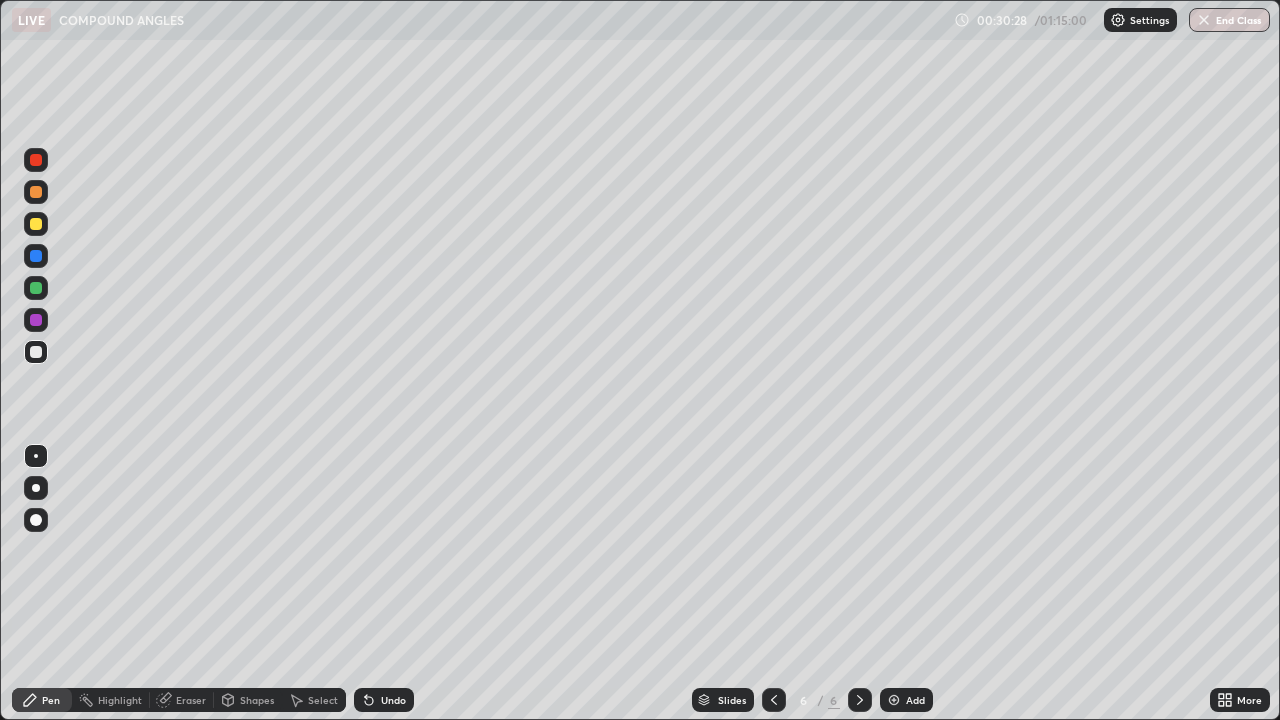 click at bounding box center [894, 700] 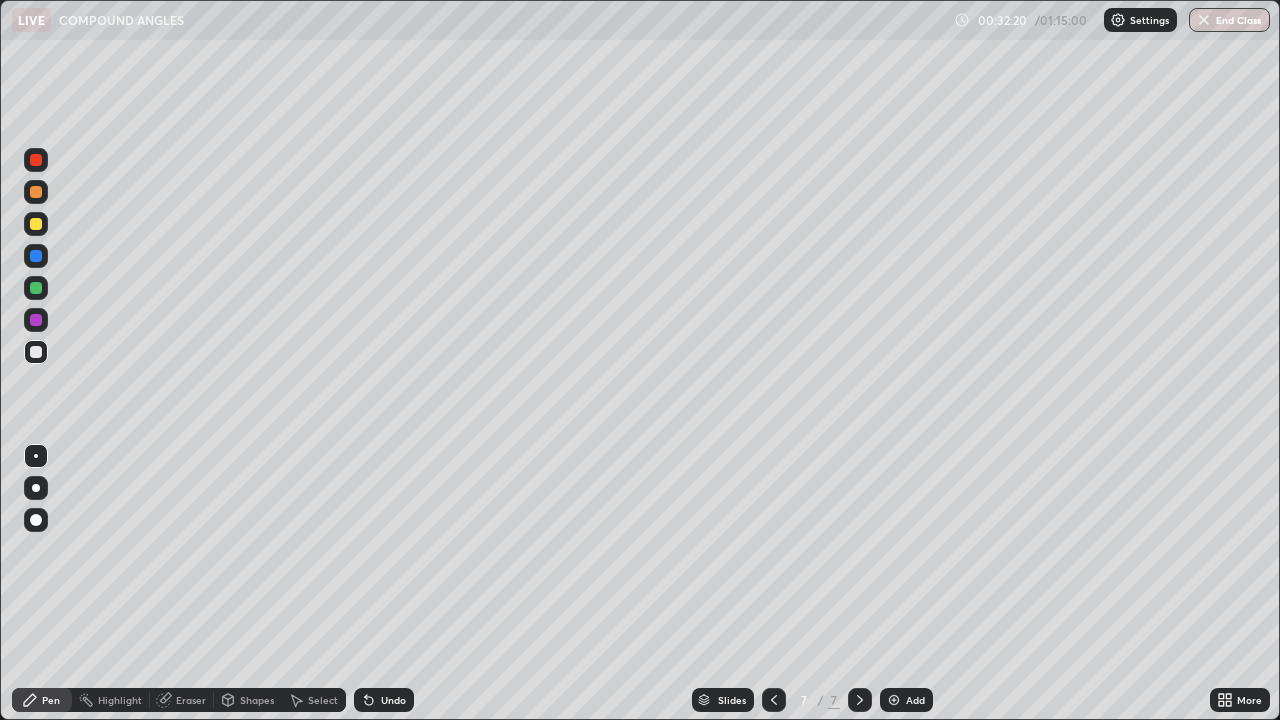click at bounding box center [894, 700] 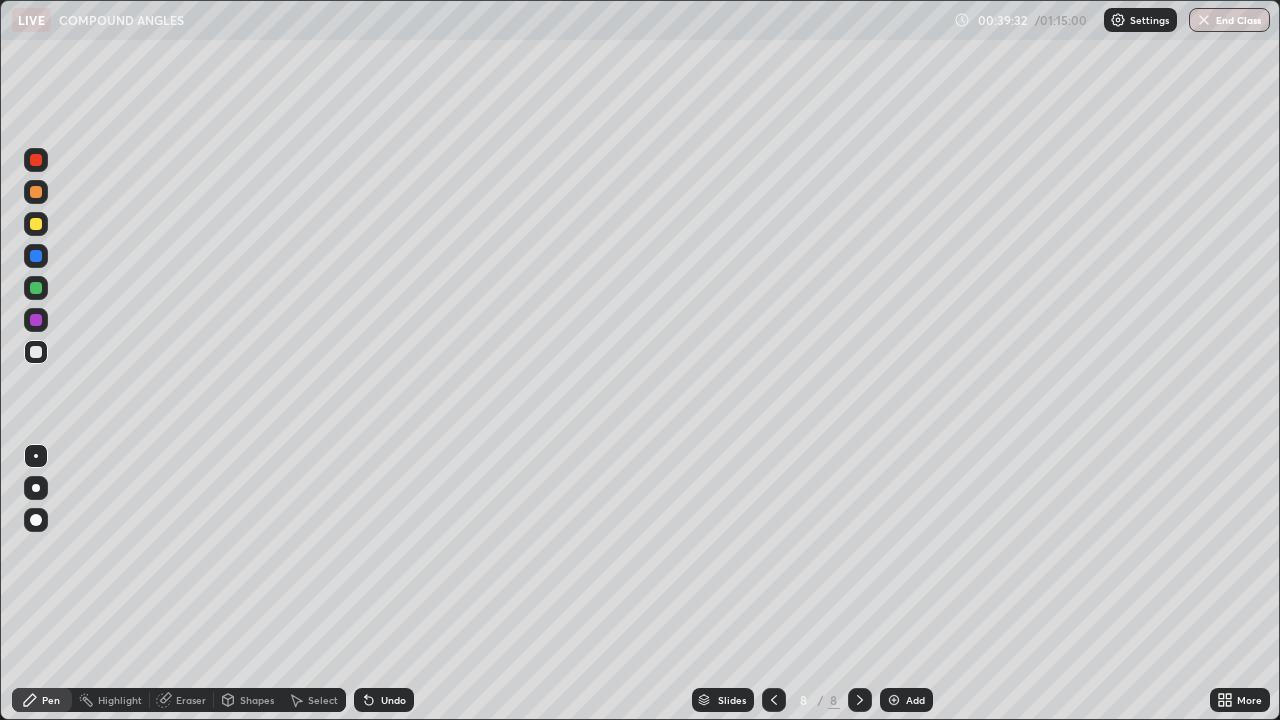click on "Eraser" at bounding box center [182, 700] 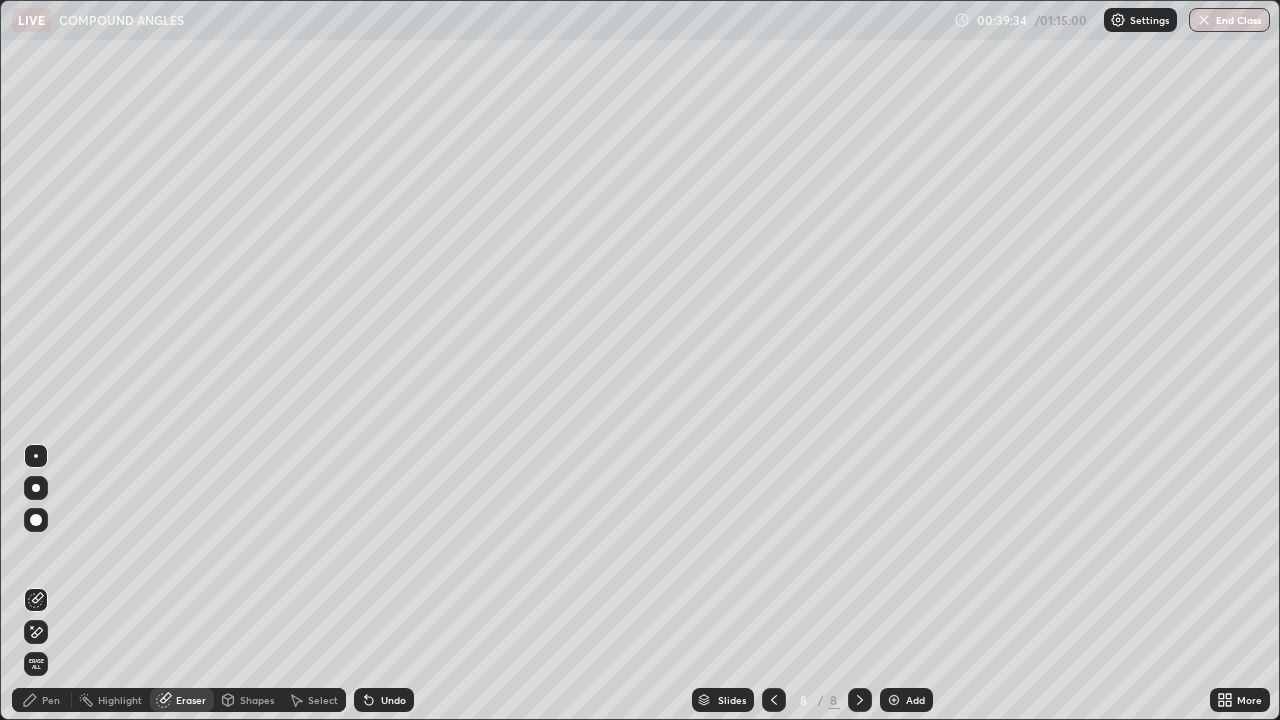 click 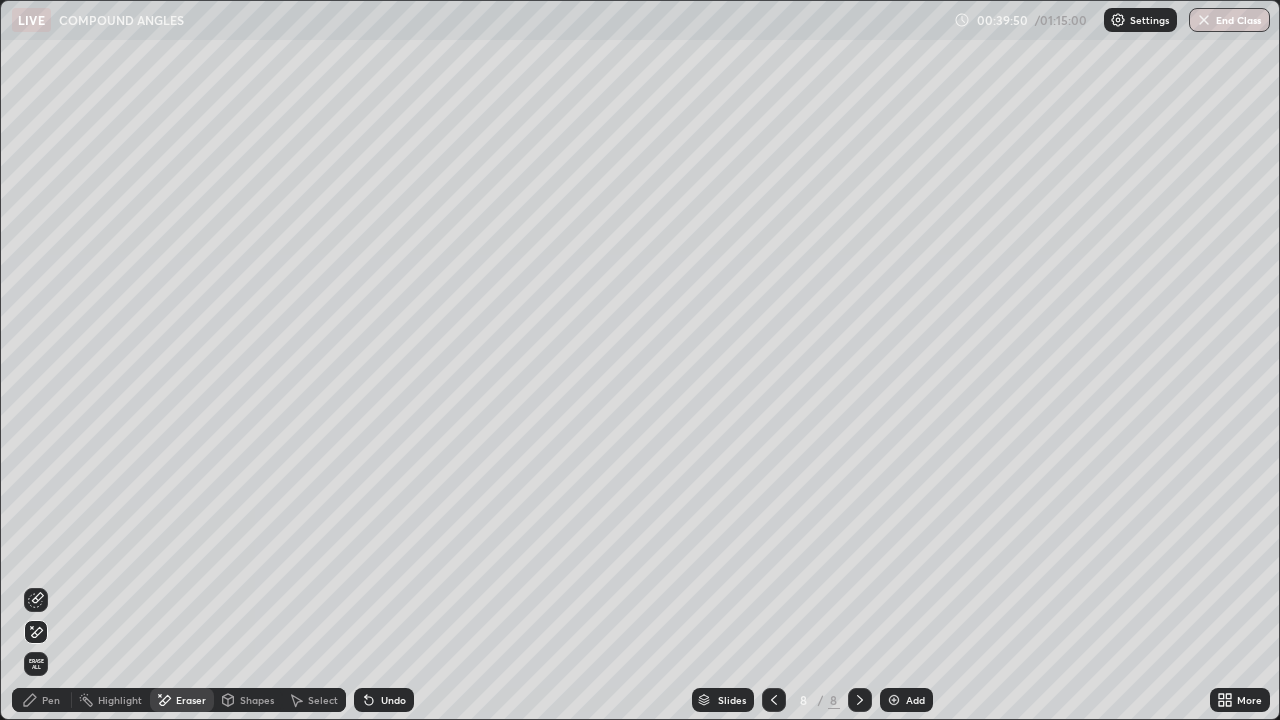 click on "Pen" at bounding box center [51, 700] 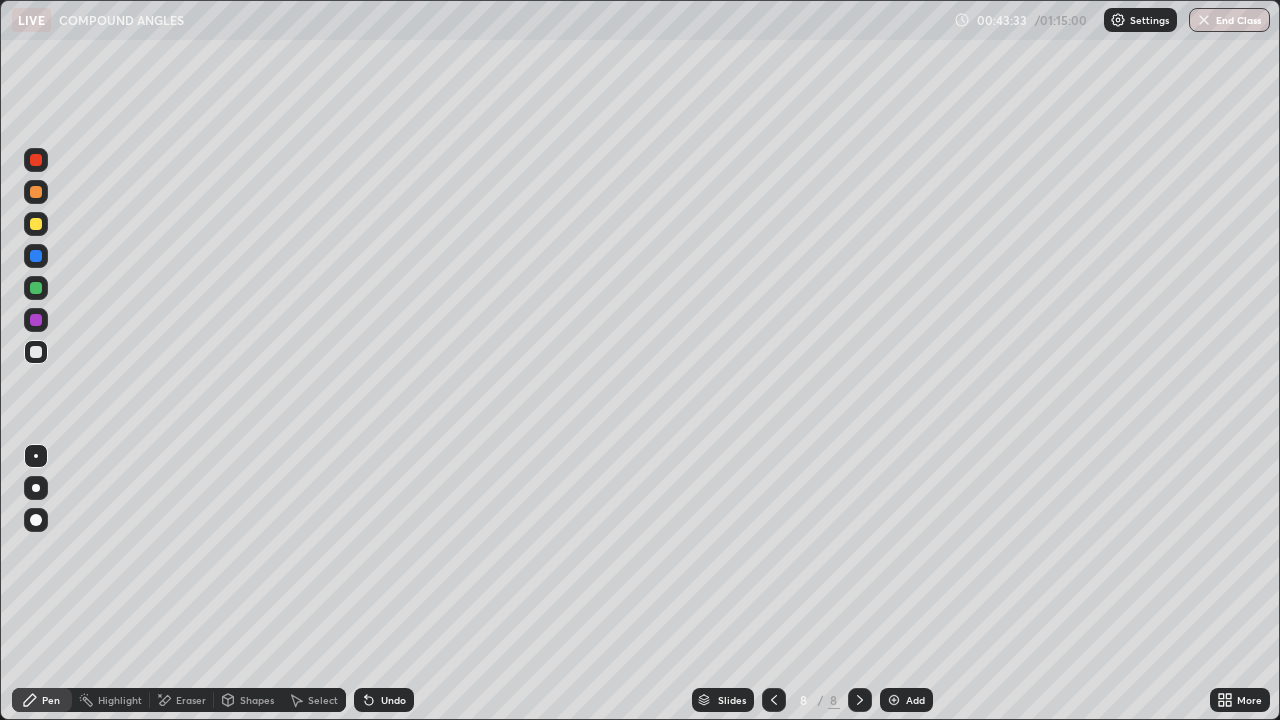 click at bounding box center [894, 700] 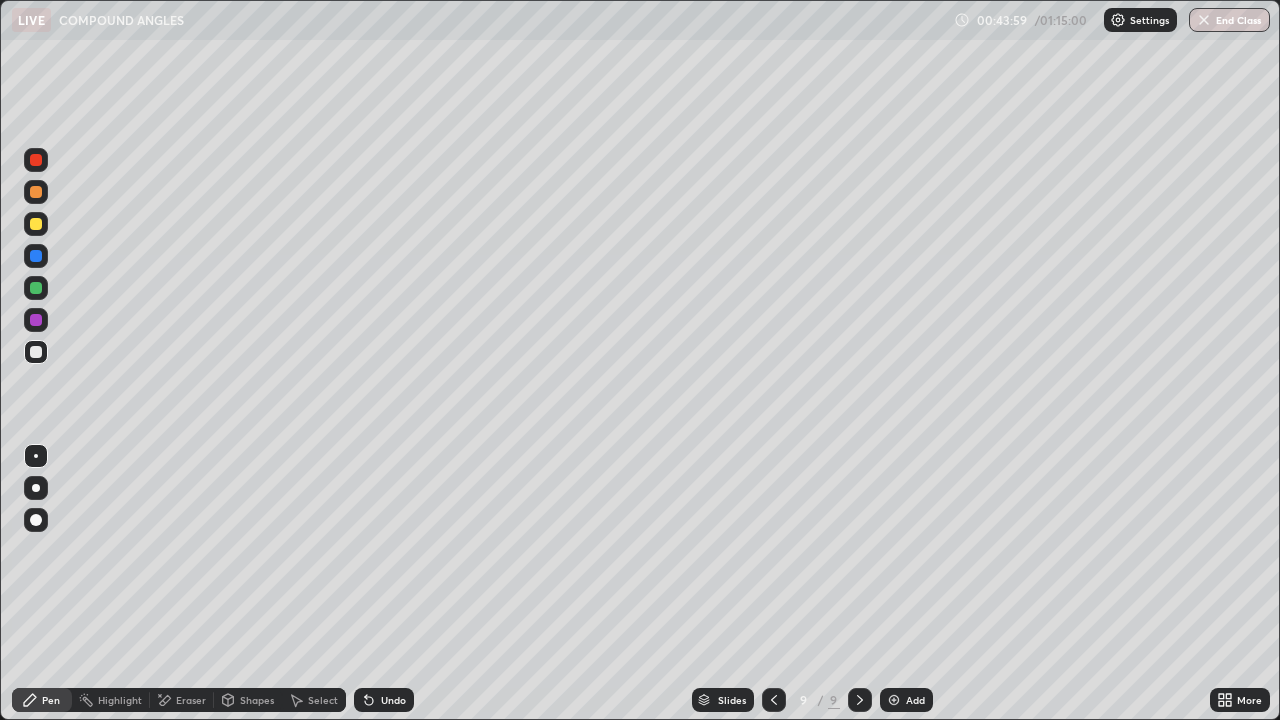 click on "Eraser" at bounding box center (191, 700) 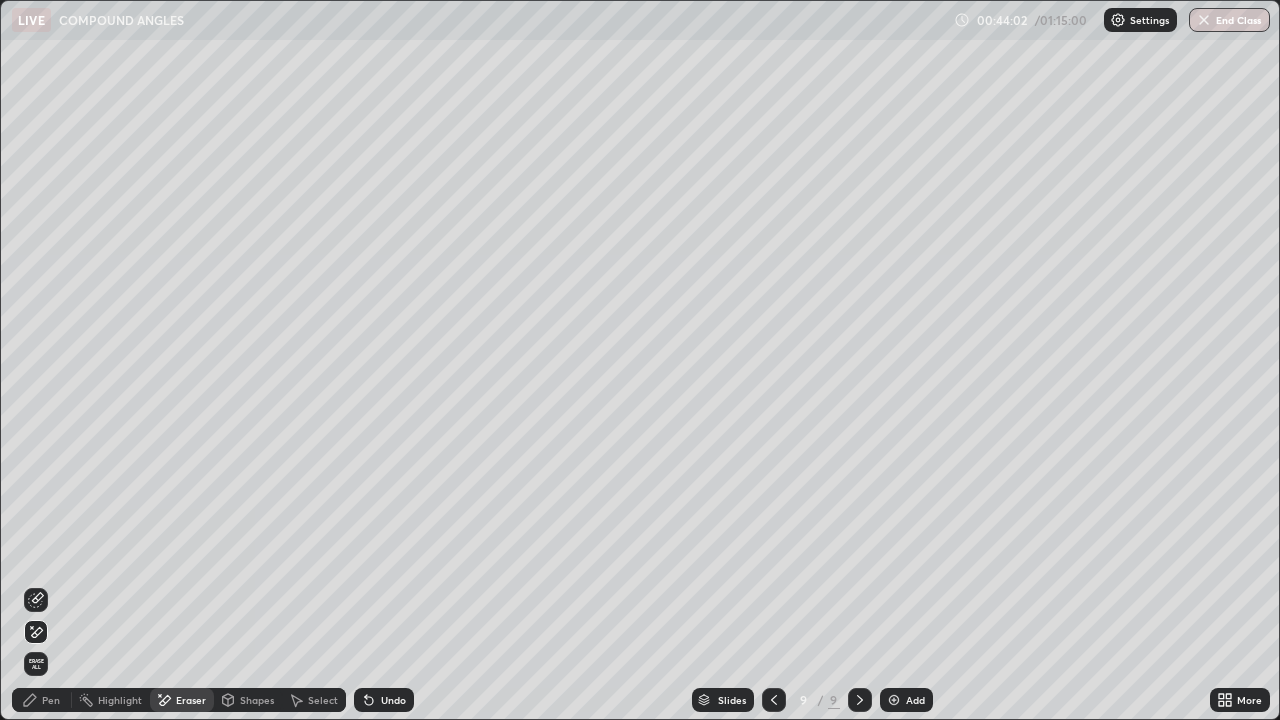 click on "Pen" at bounding box center [42, 700] 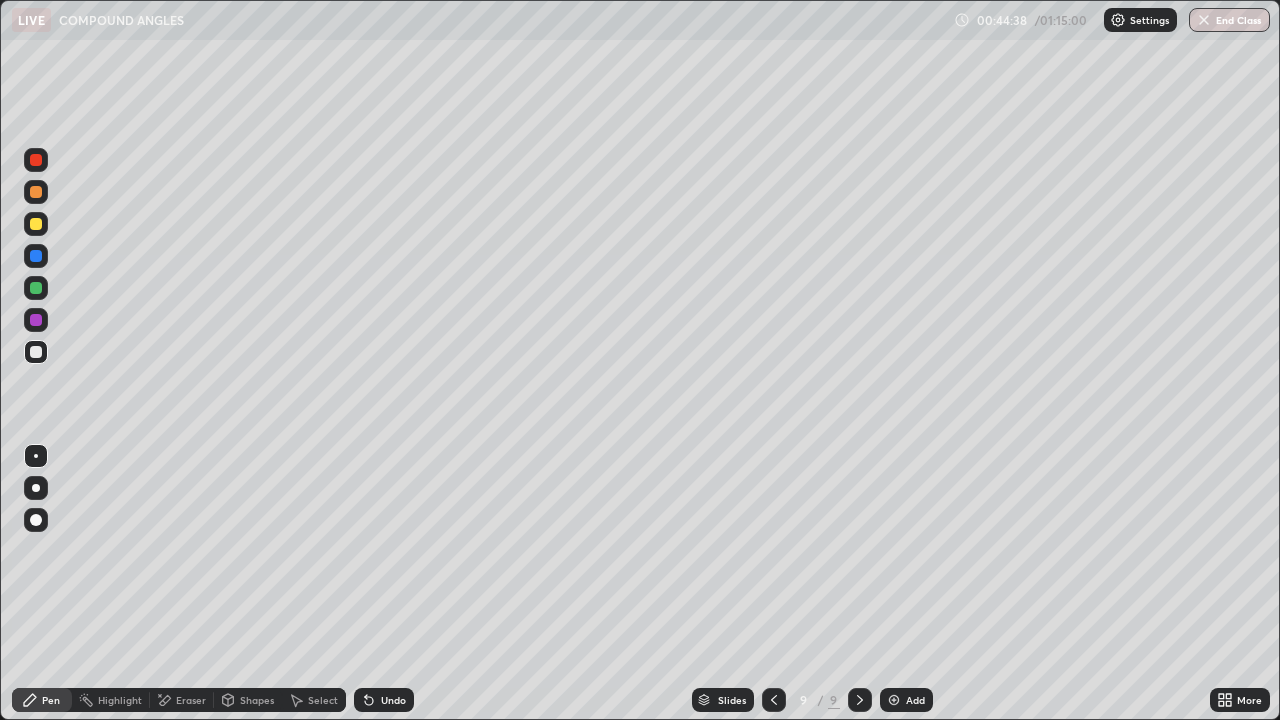 click on "Eraser" at bounding box center (182, 700) 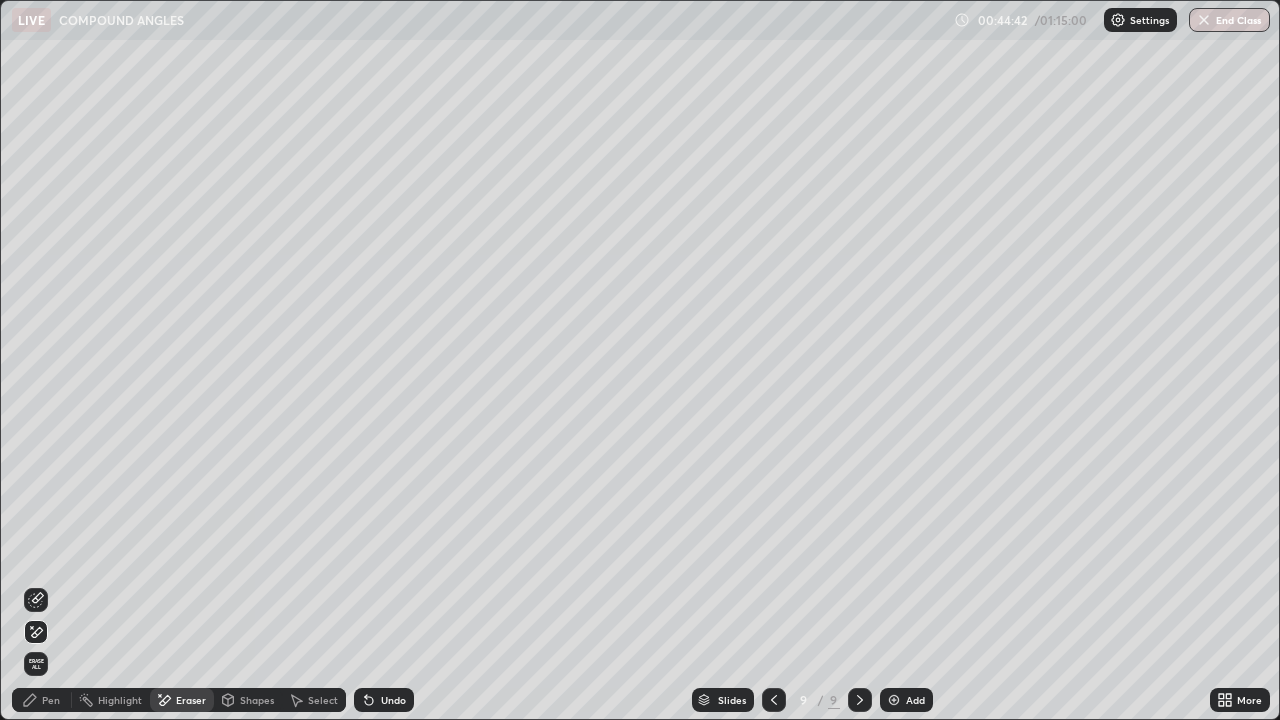 click on "Pen" at bounding box center (51, 700) 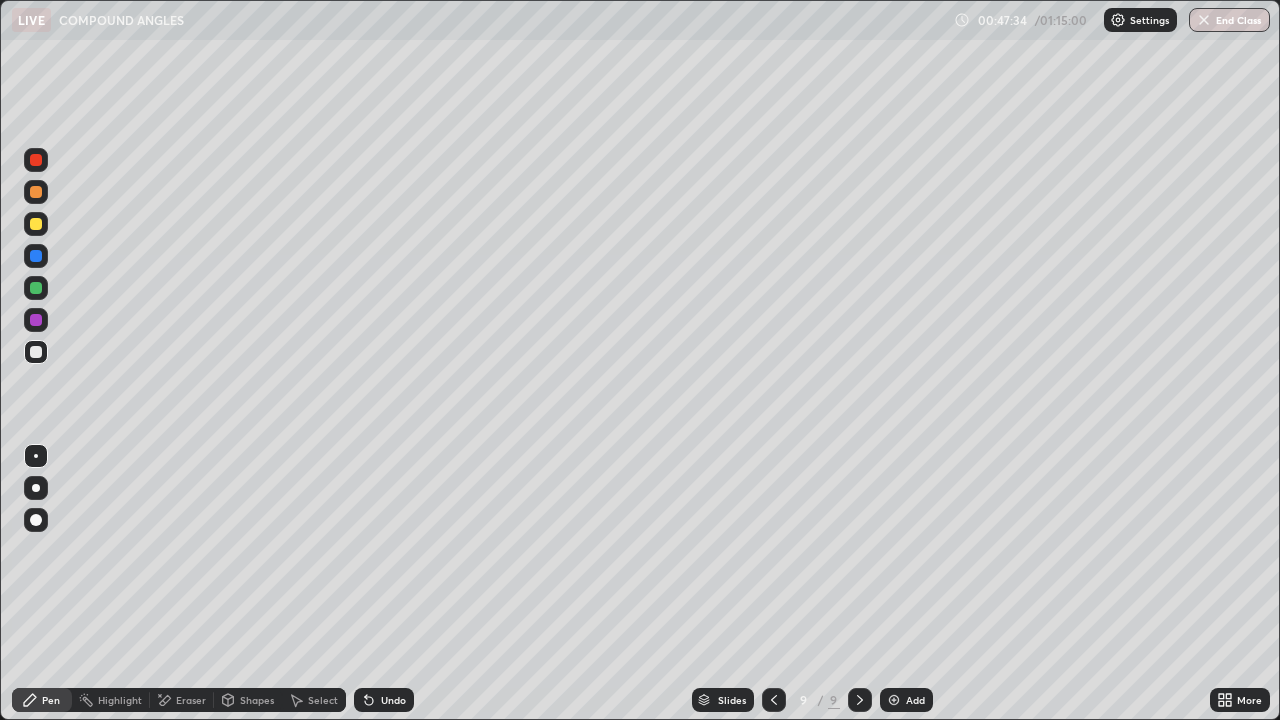 click at bounding box center (894, 700) 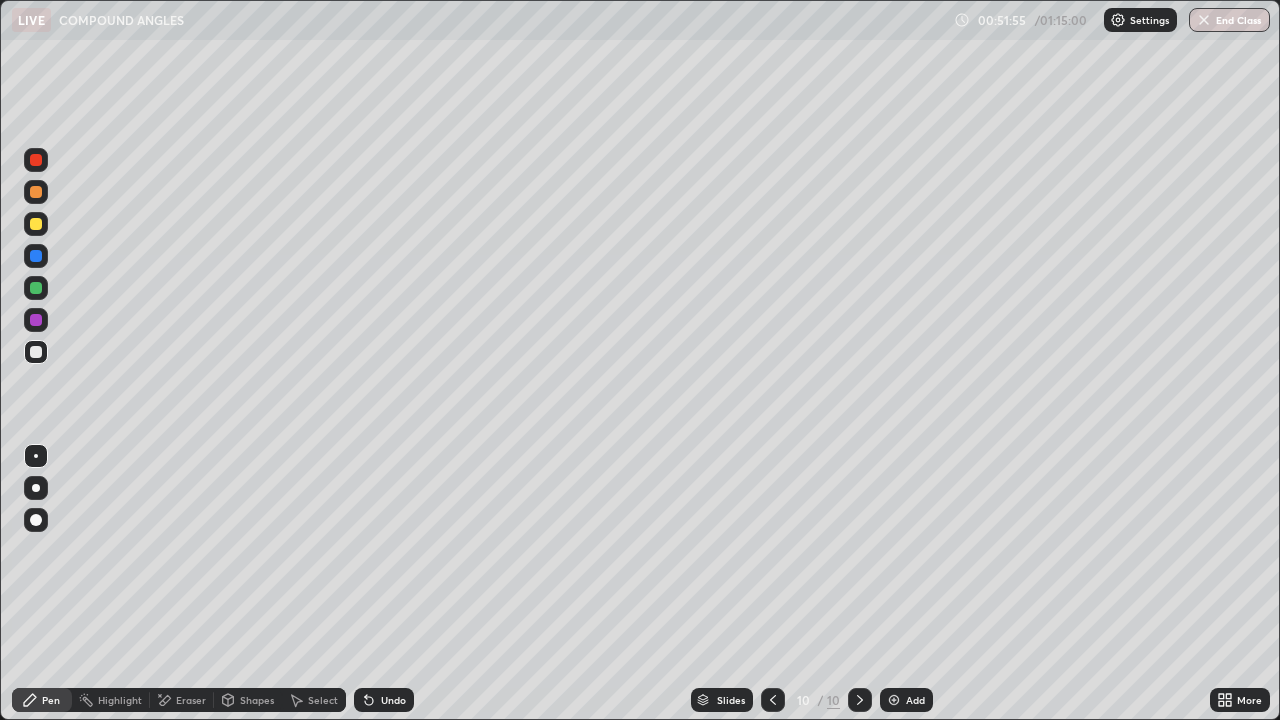 click on "Add" at bounding box center (906, 700) 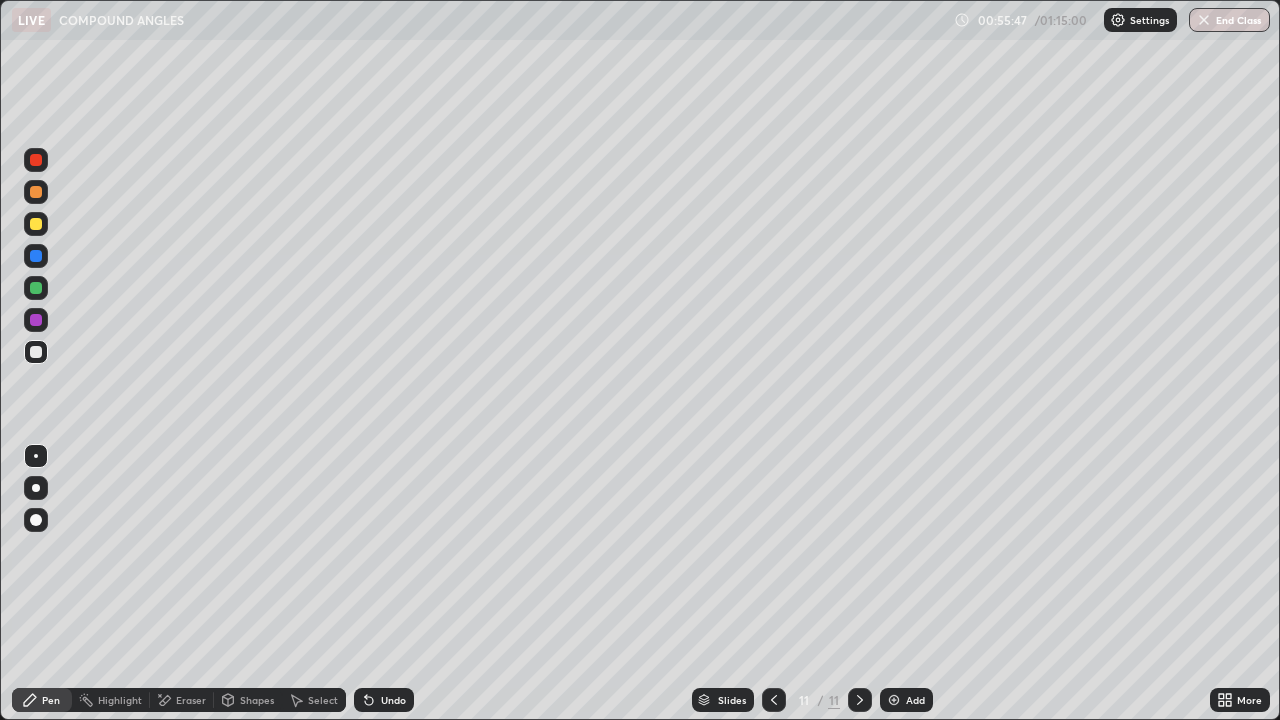 click at bounding box center (894, 700) 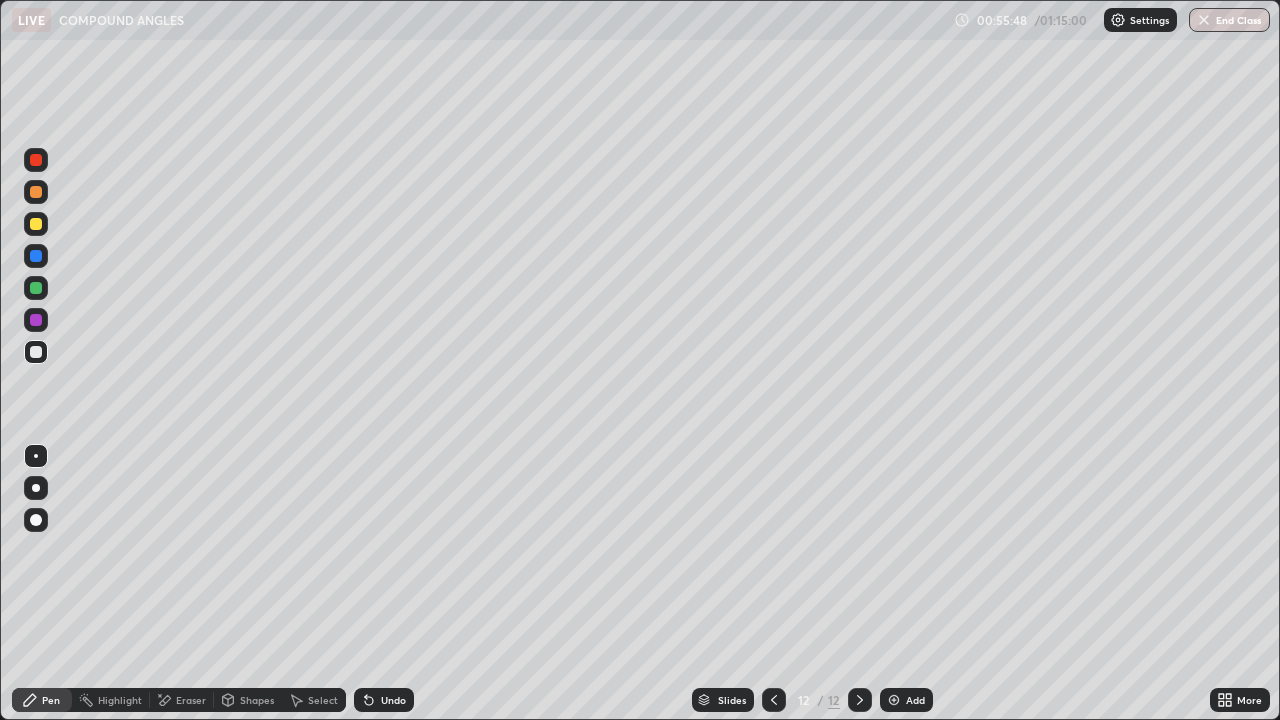 click 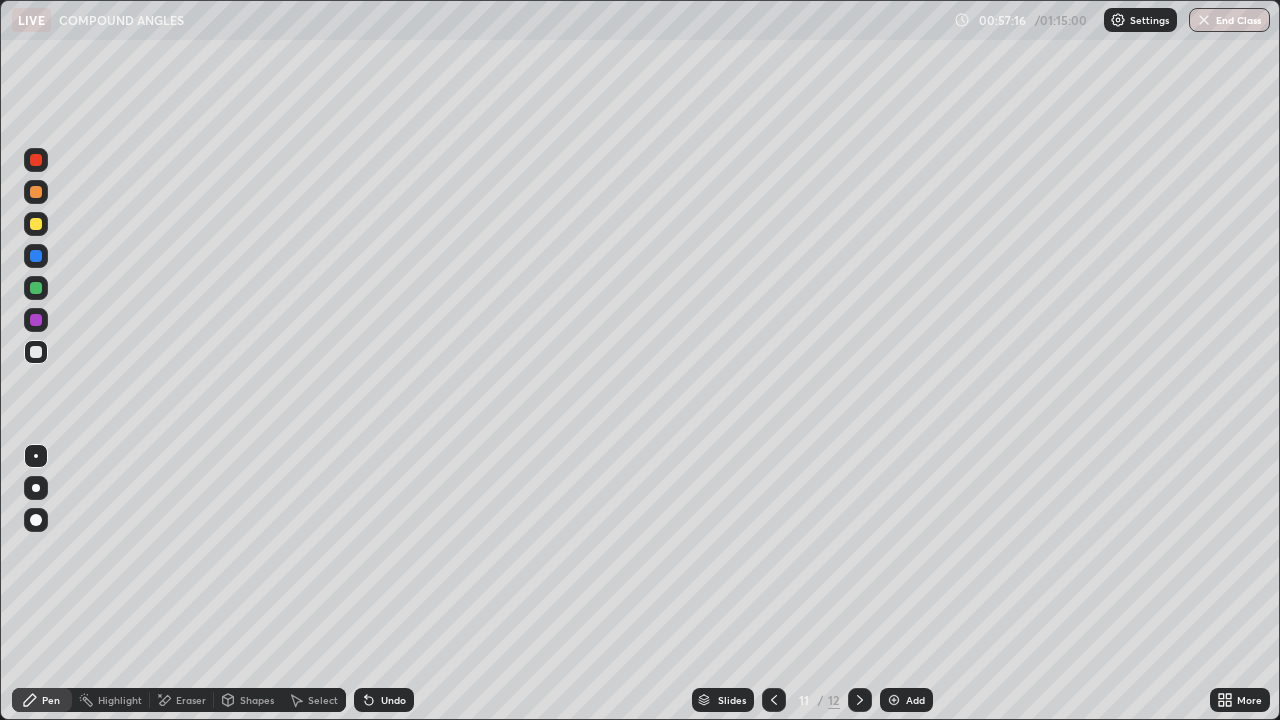 click at bounding box center [894, 700] 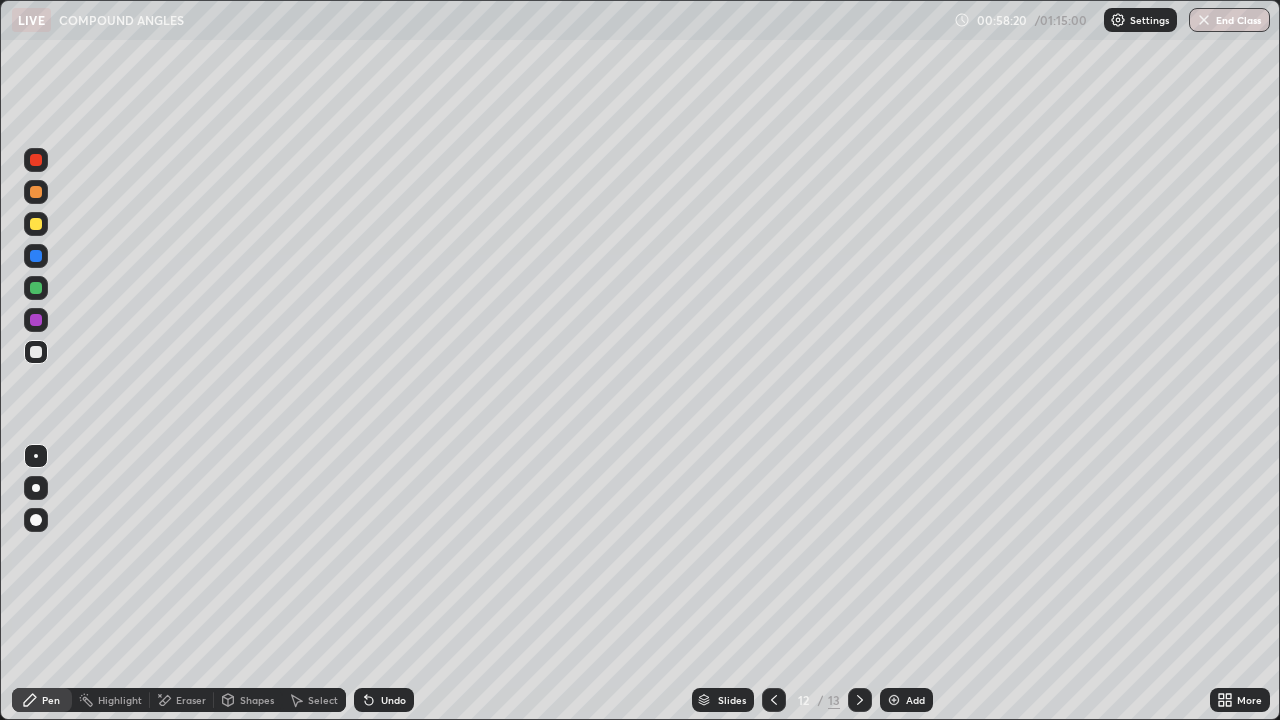click on "Eraser" at bounding box center [191, 700] 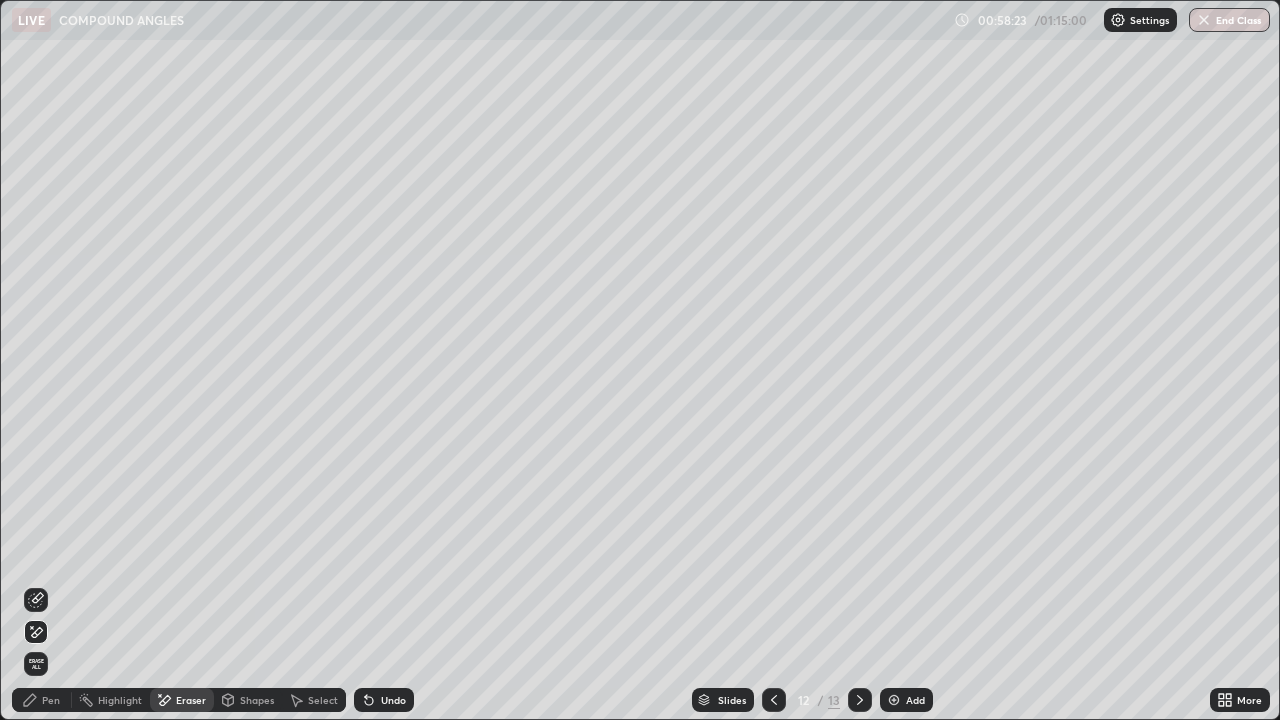 click on "Pen" at bounding box center [51, 700] 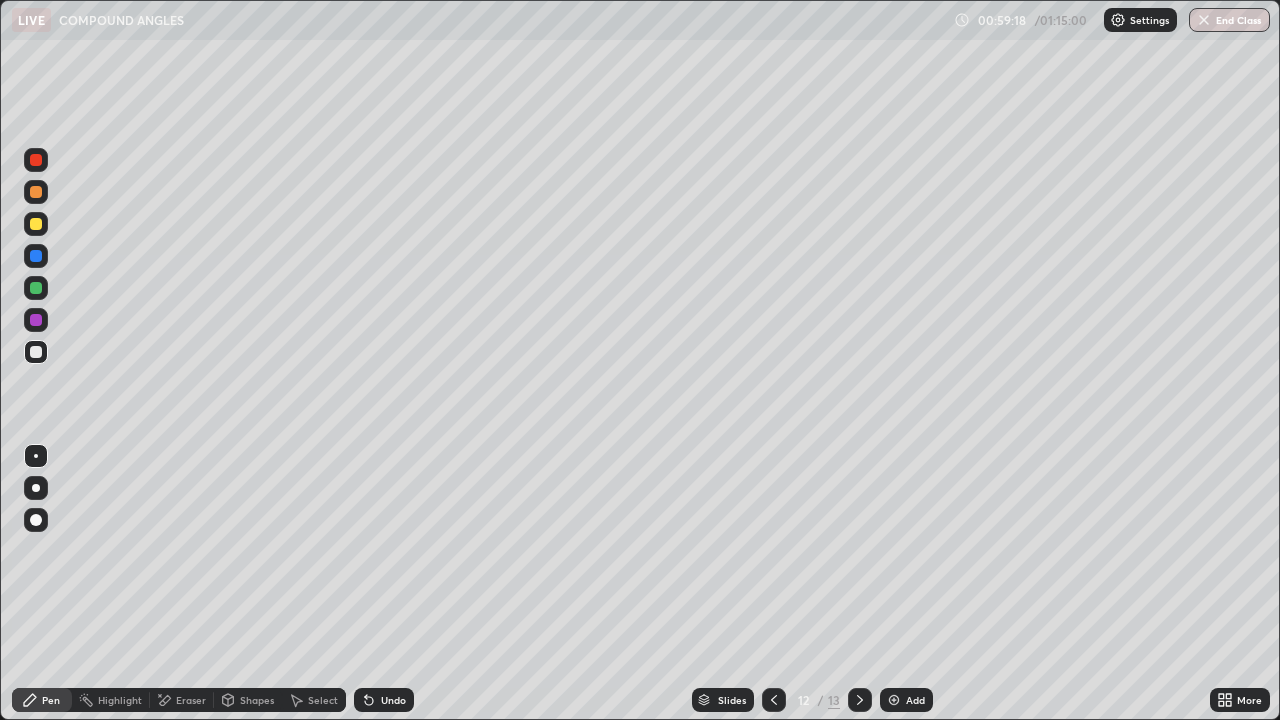 click on "Eraser" at bounding box center (191, 700) 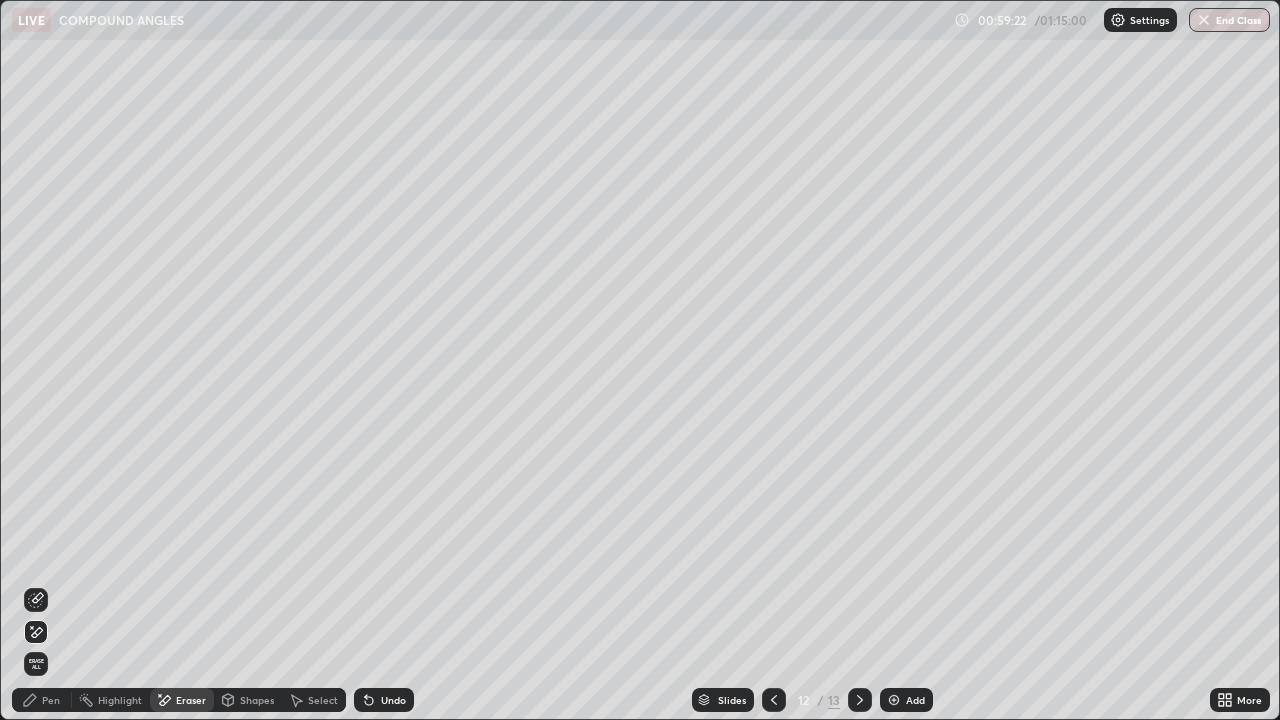 click on "Pen" at bounding box center (51, 700) 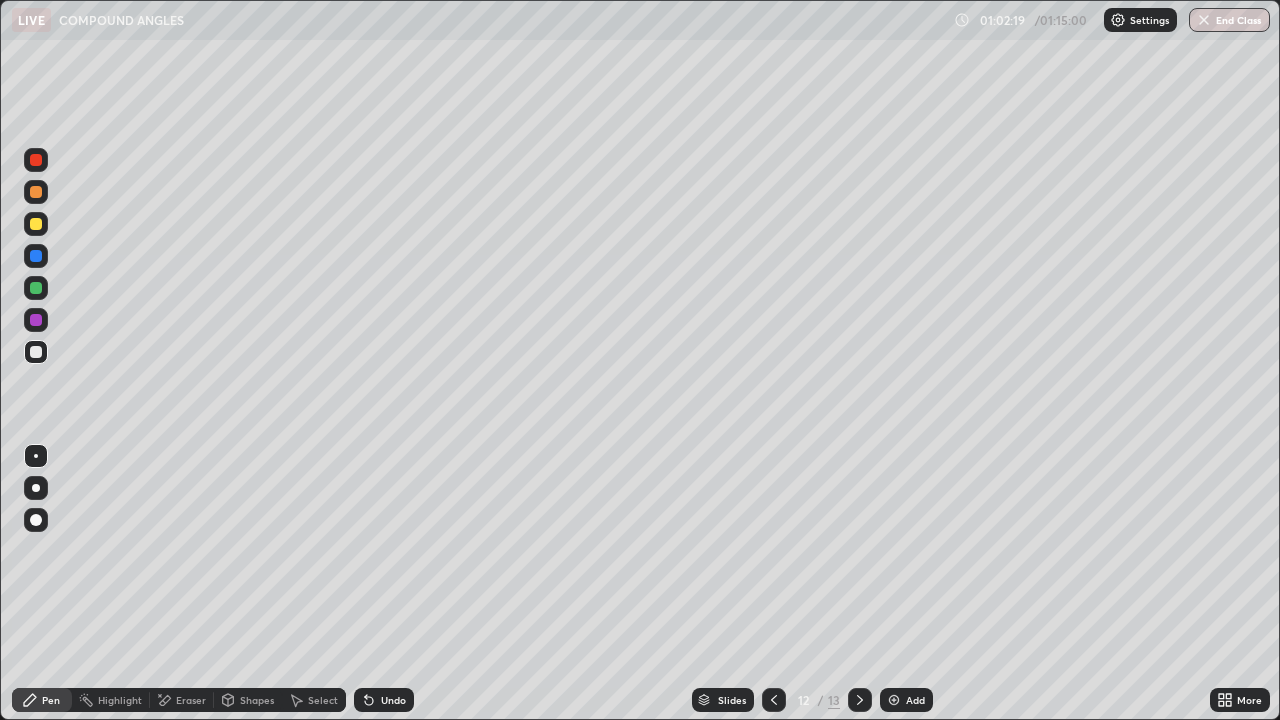 click at bounding box center [894, 700] 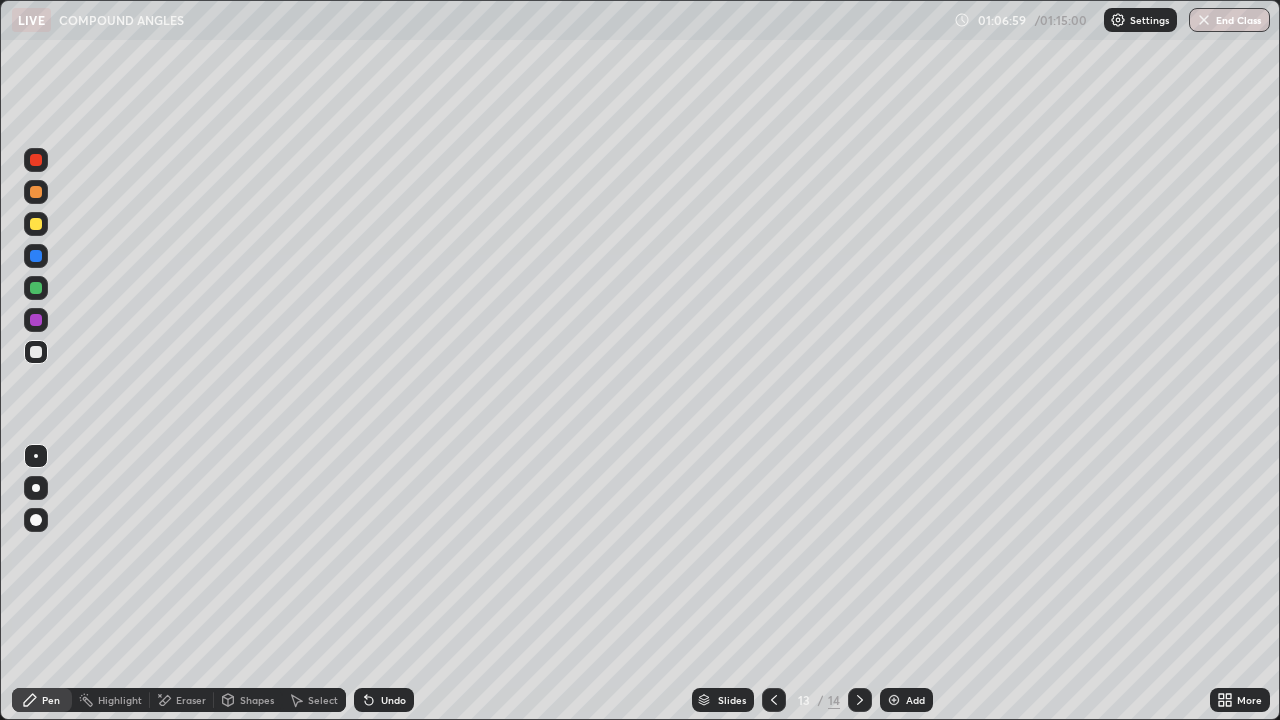 click 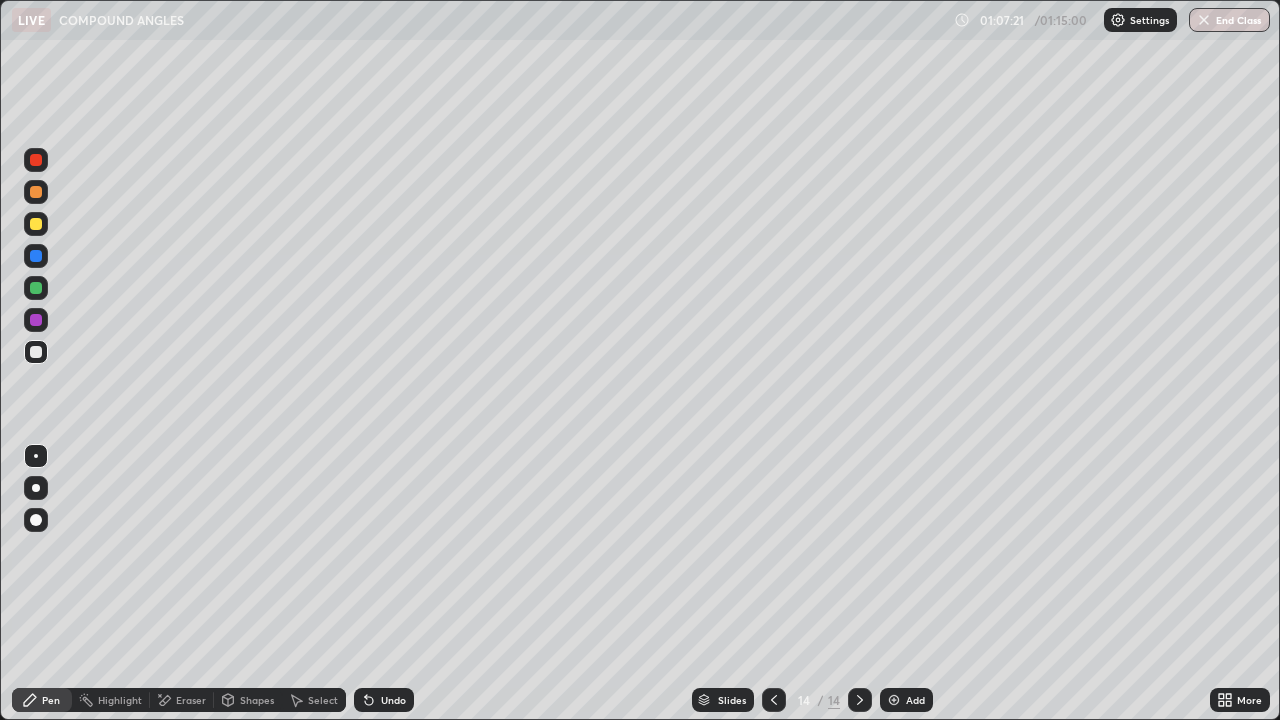 click on "Eraser" at bounding box center [182, 700] 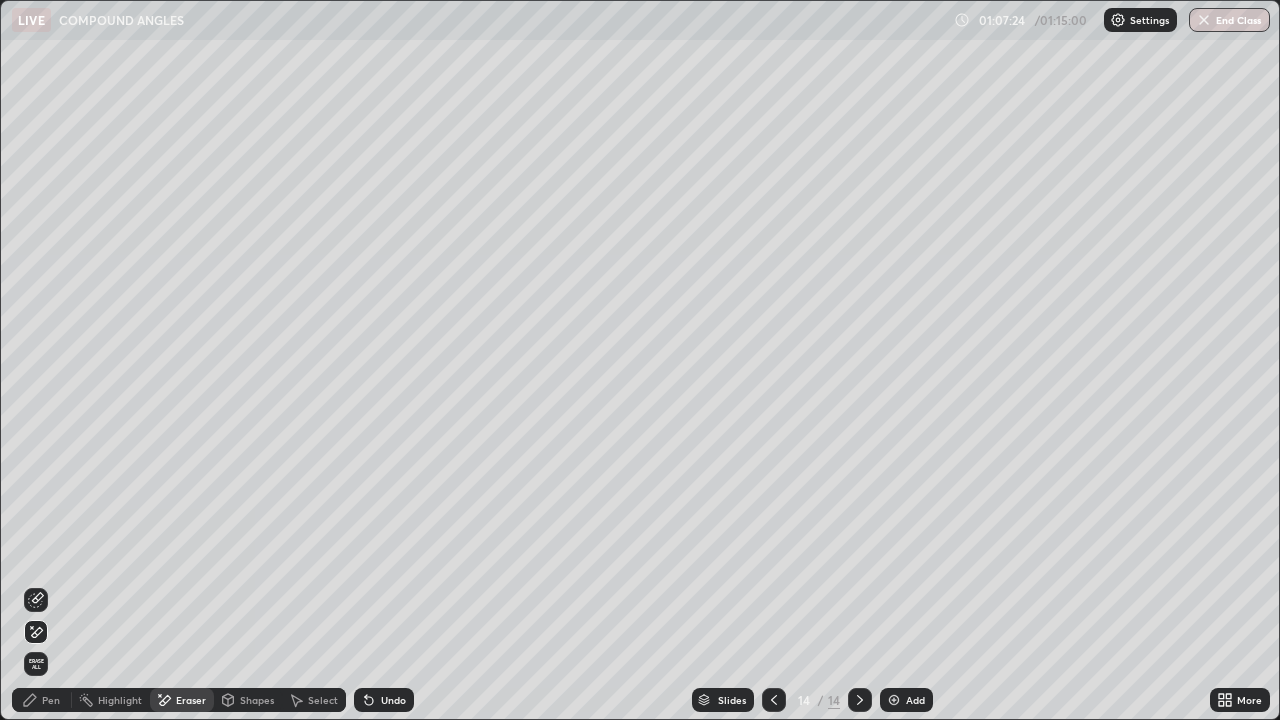 click on "Pen" at bounding box center [42, 700] 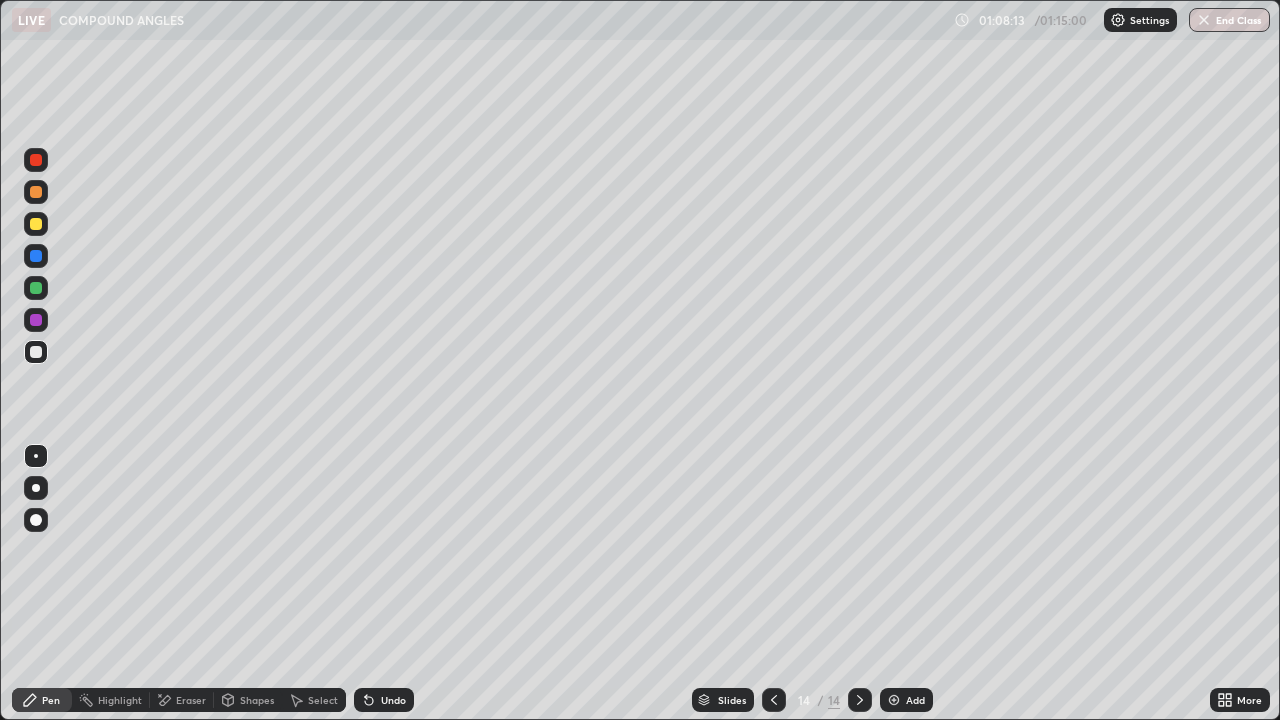 click on "Eraser" at bounding box center (191, 700) 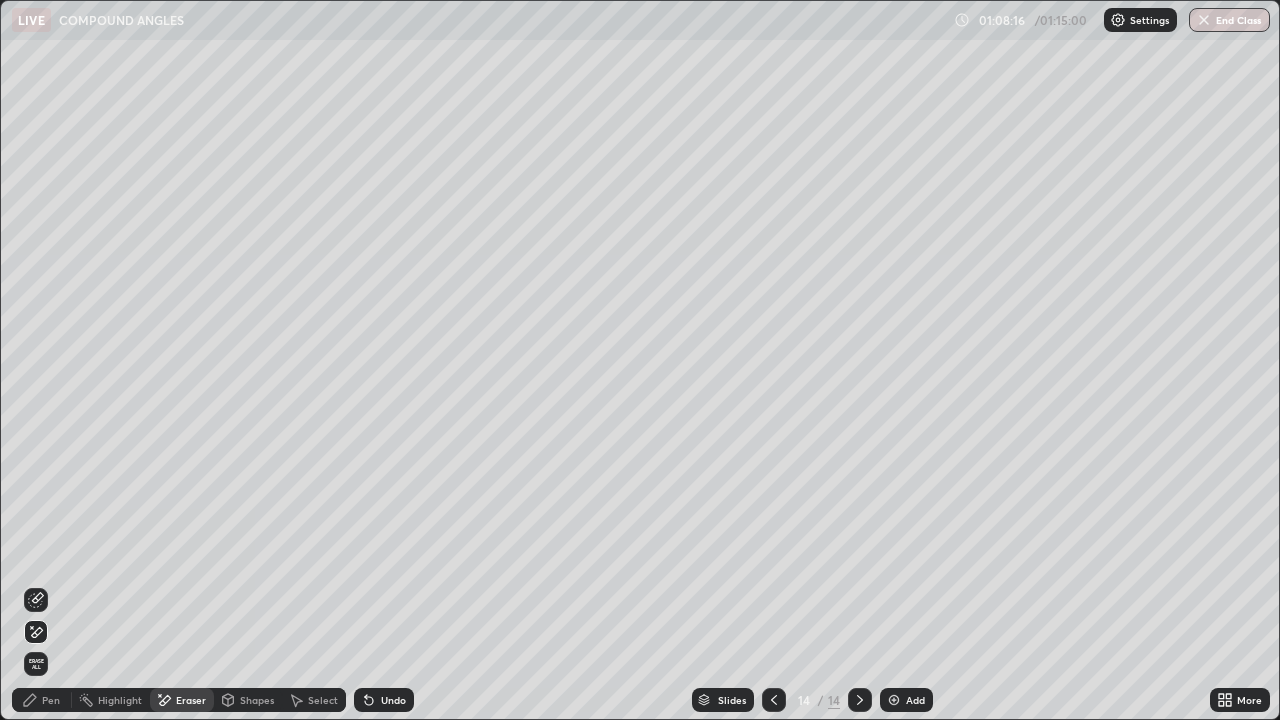 click on "Pen" at bounding box center [51, 700] 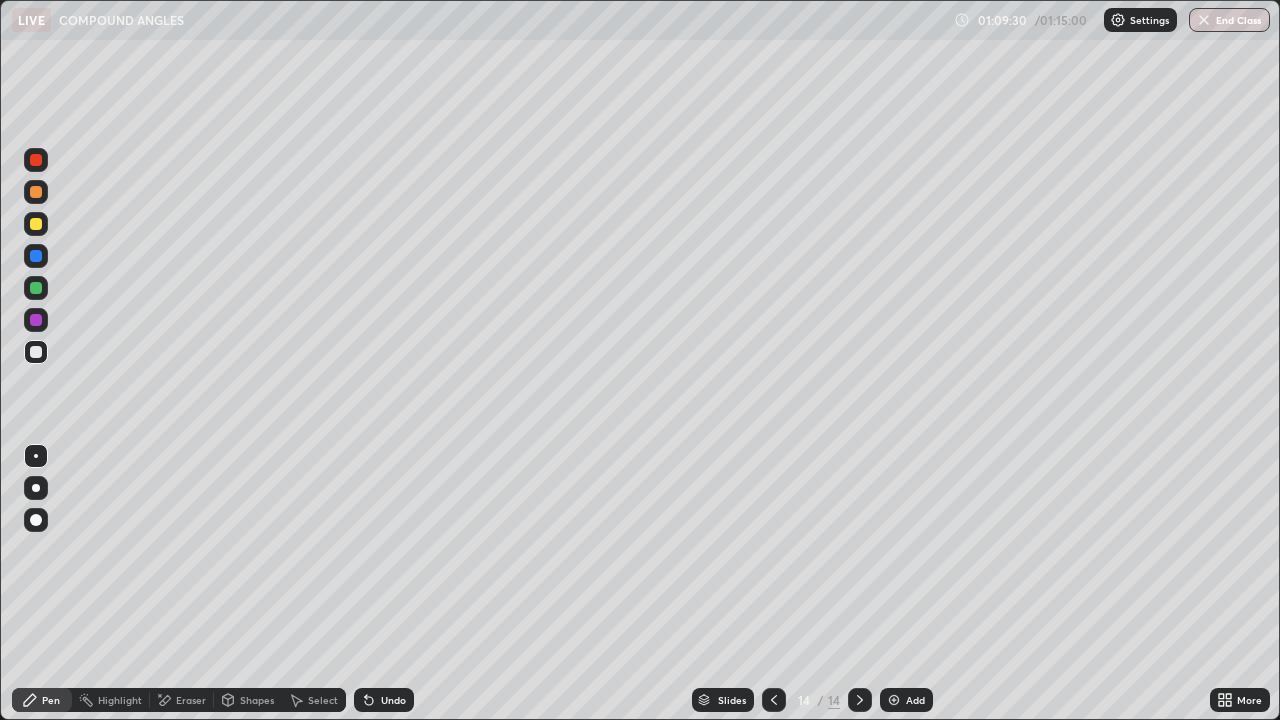 click on "Eraser" at bounding box center (191, 700) 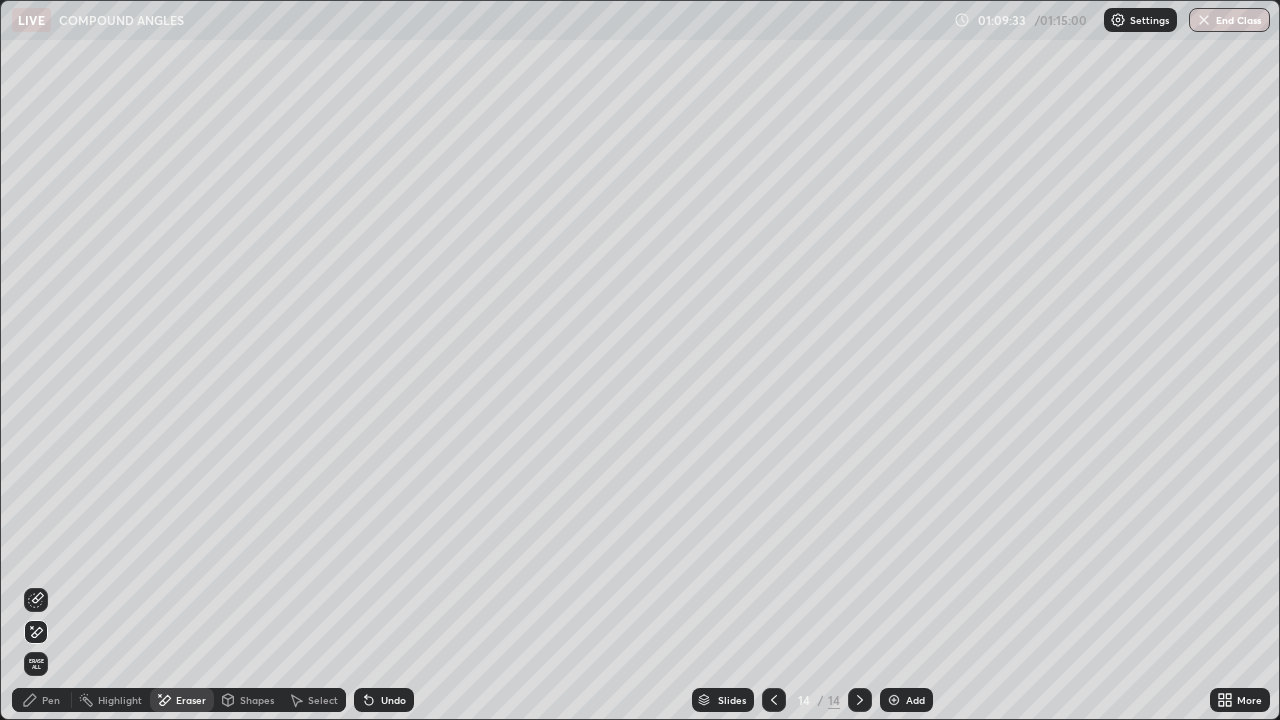 click on "Pen" at bounding box center (51, 700) 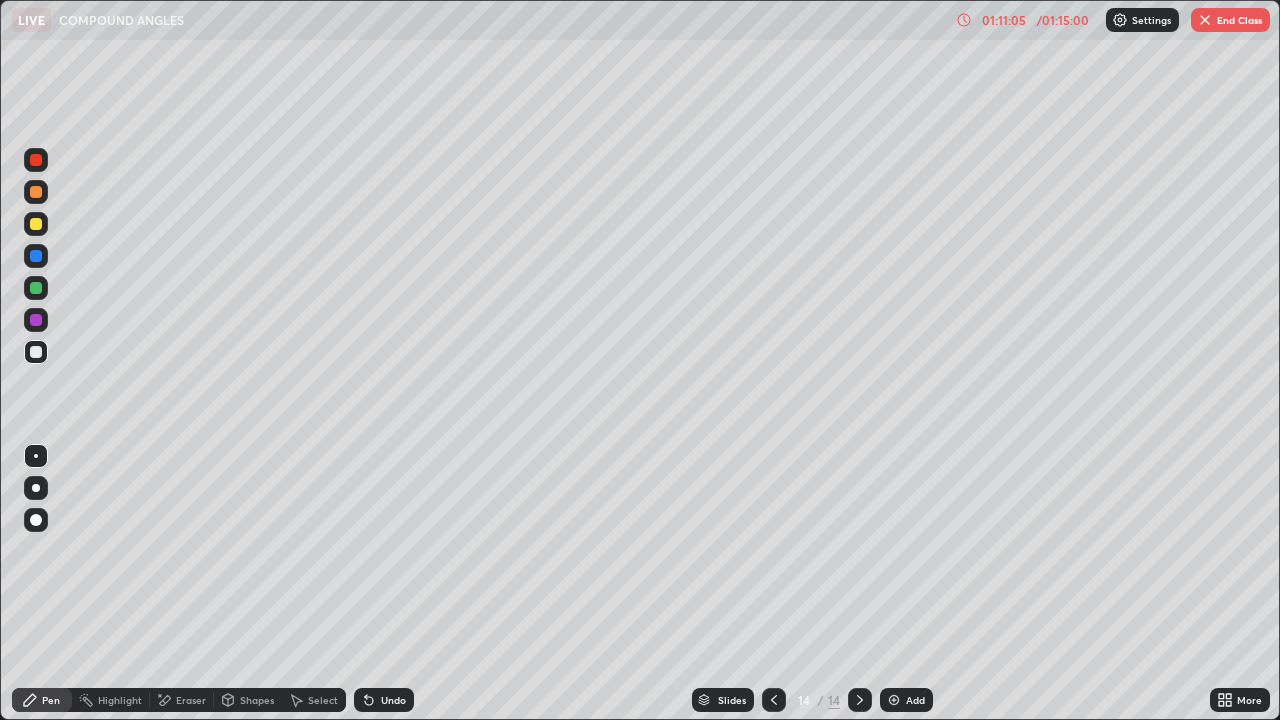 click at bounding box center (1205, 20) 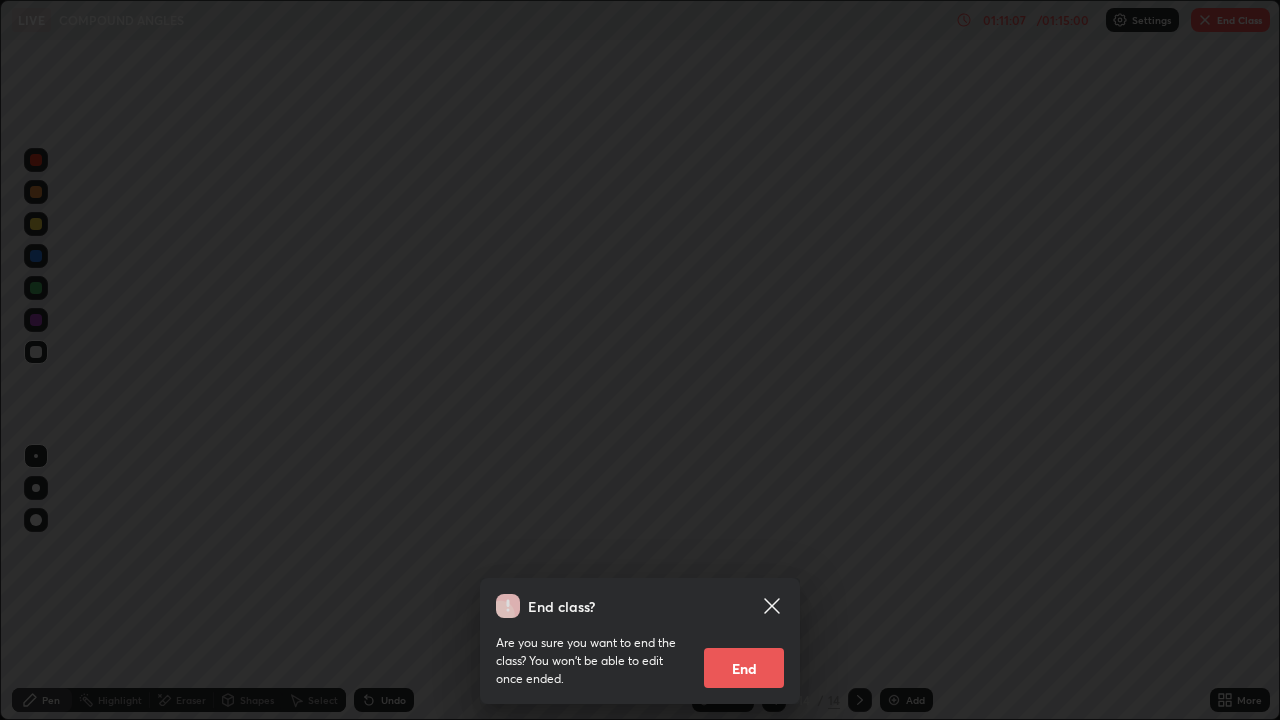 click on "End" at bounding box center [744, 668] 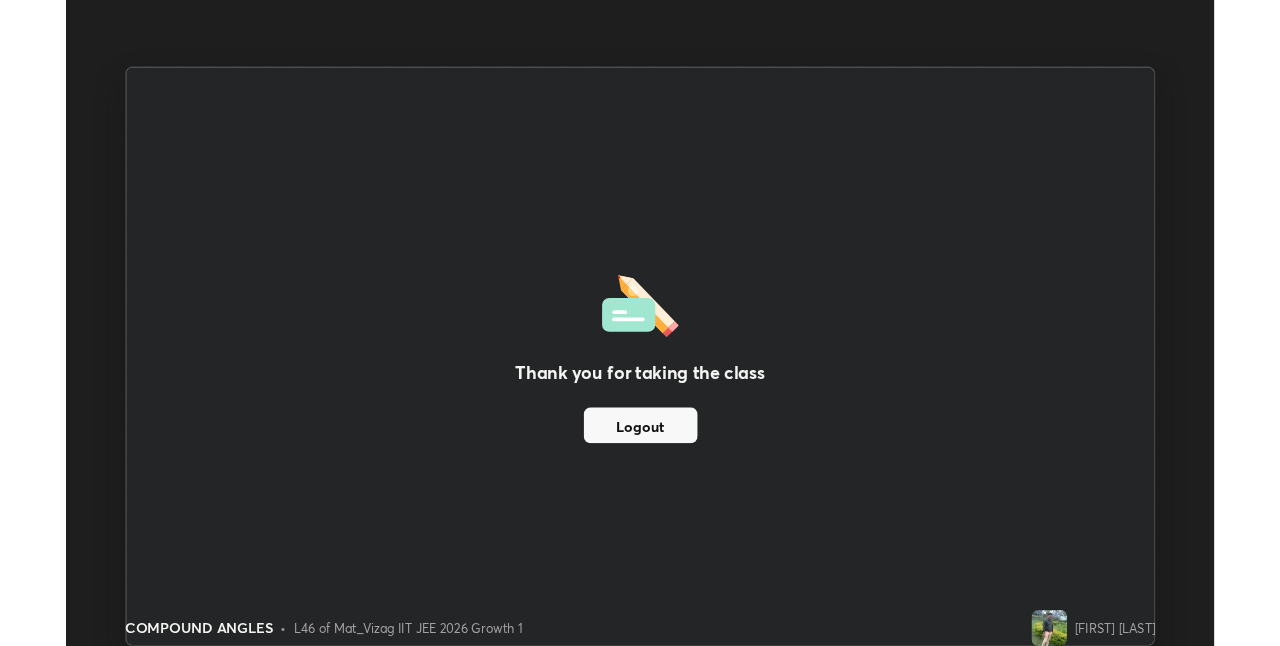 scroll, scrollTop: 646, scrollLeft: 1280, axis: both 